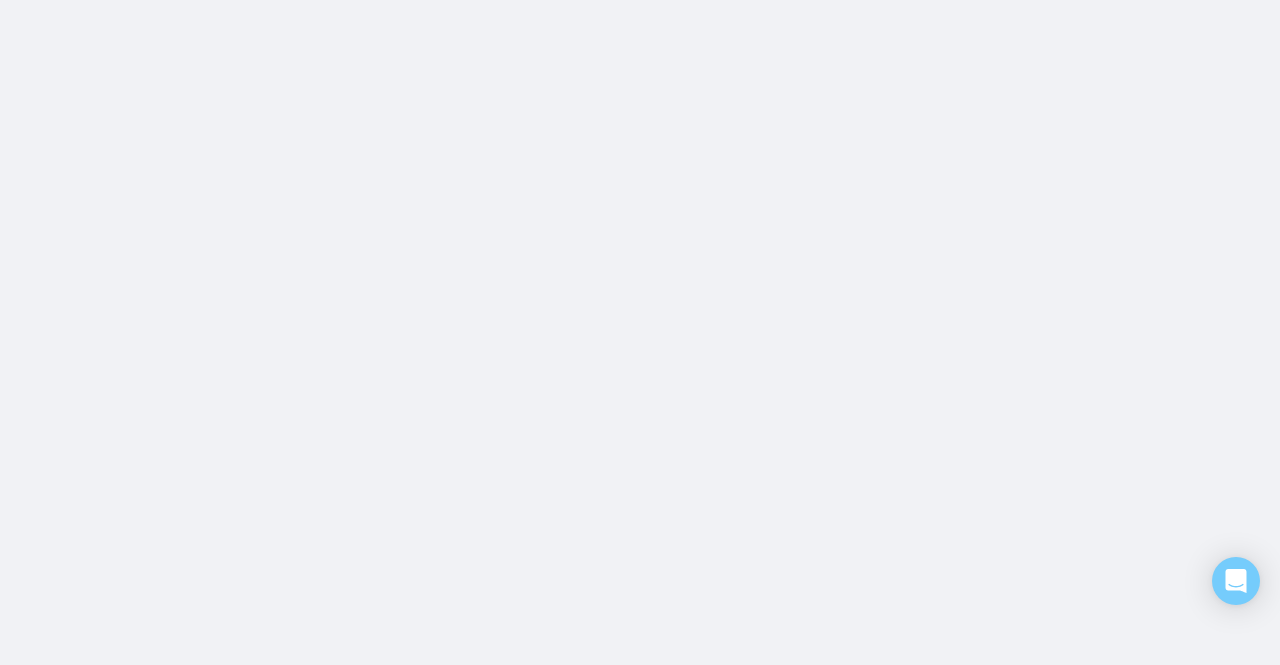 scroll, scrollTop: 0, scrollLeft: 0, axis: both 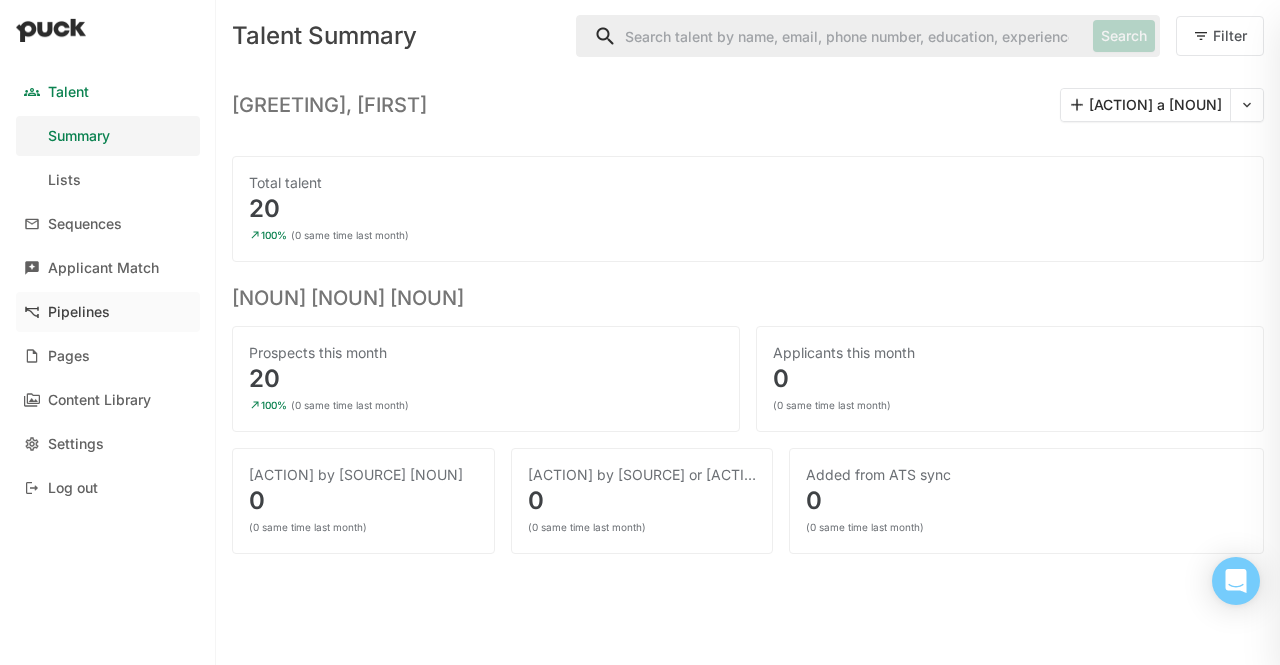 click on "Pipelines" at bounding box center [79, 312] 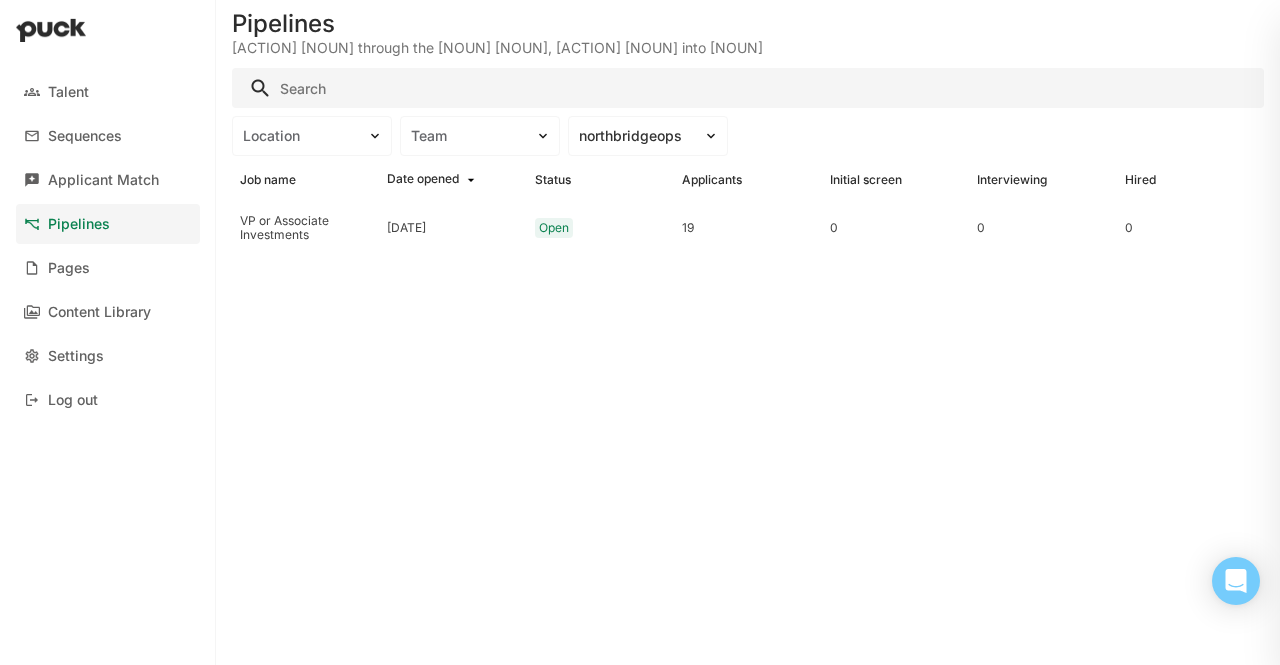 click on "Pipelines" at bounding box center (79, 224) 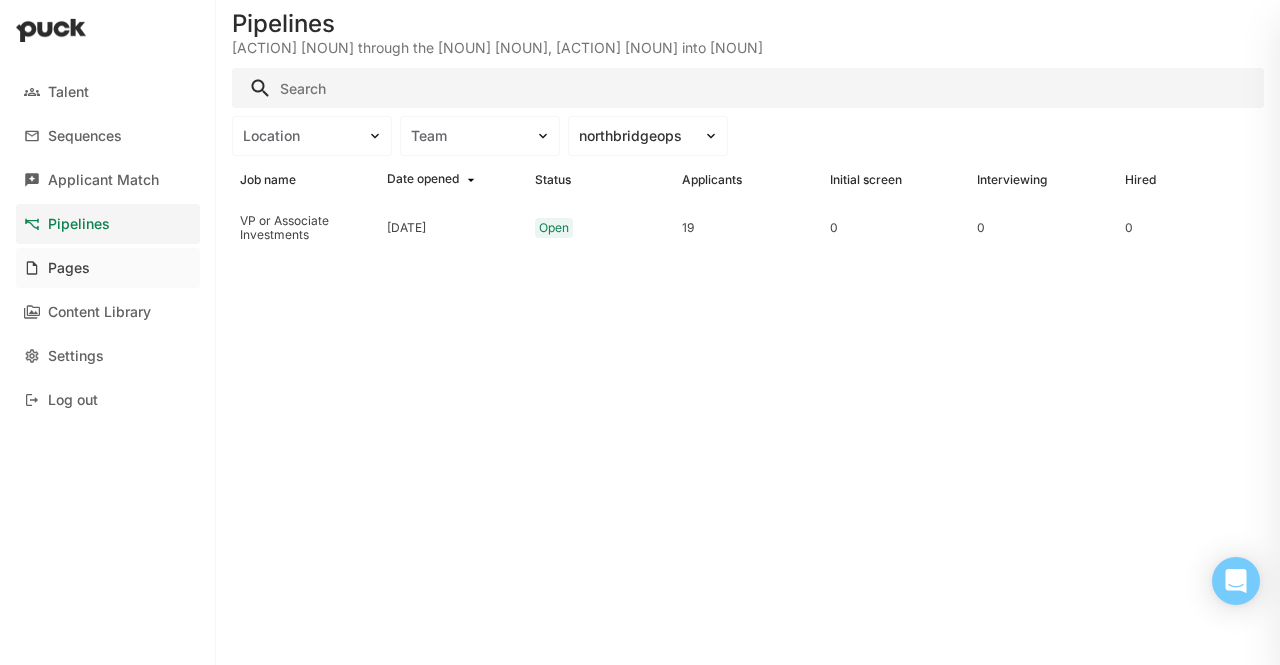 click on "Pages" at bounding box center (69, 268) 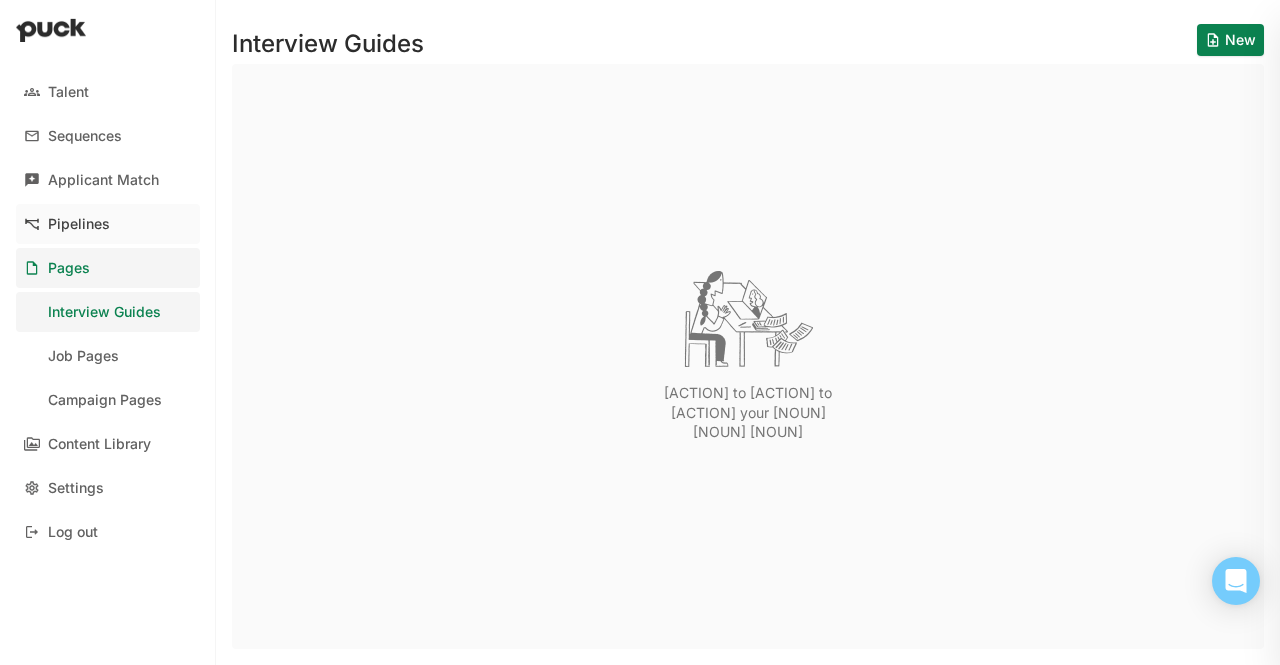click on "Pipelines" at bounding box center (79, 224) 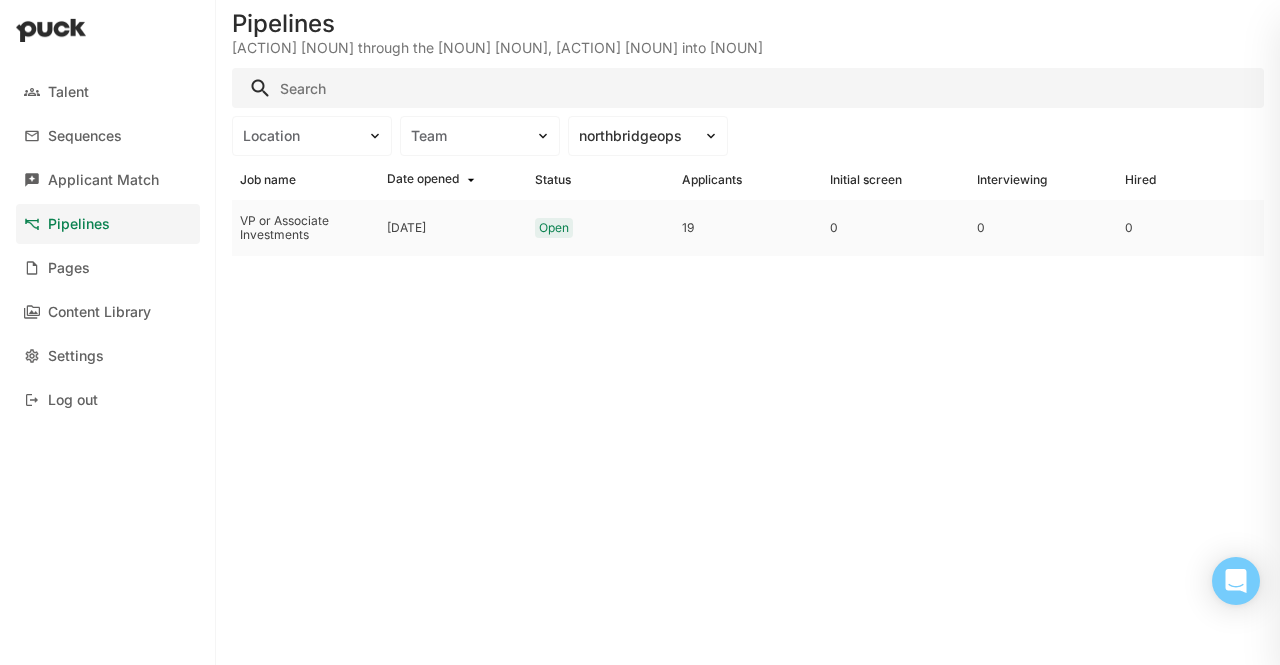 click on "VP or Associate Investments" at bounding box center (305, 228) 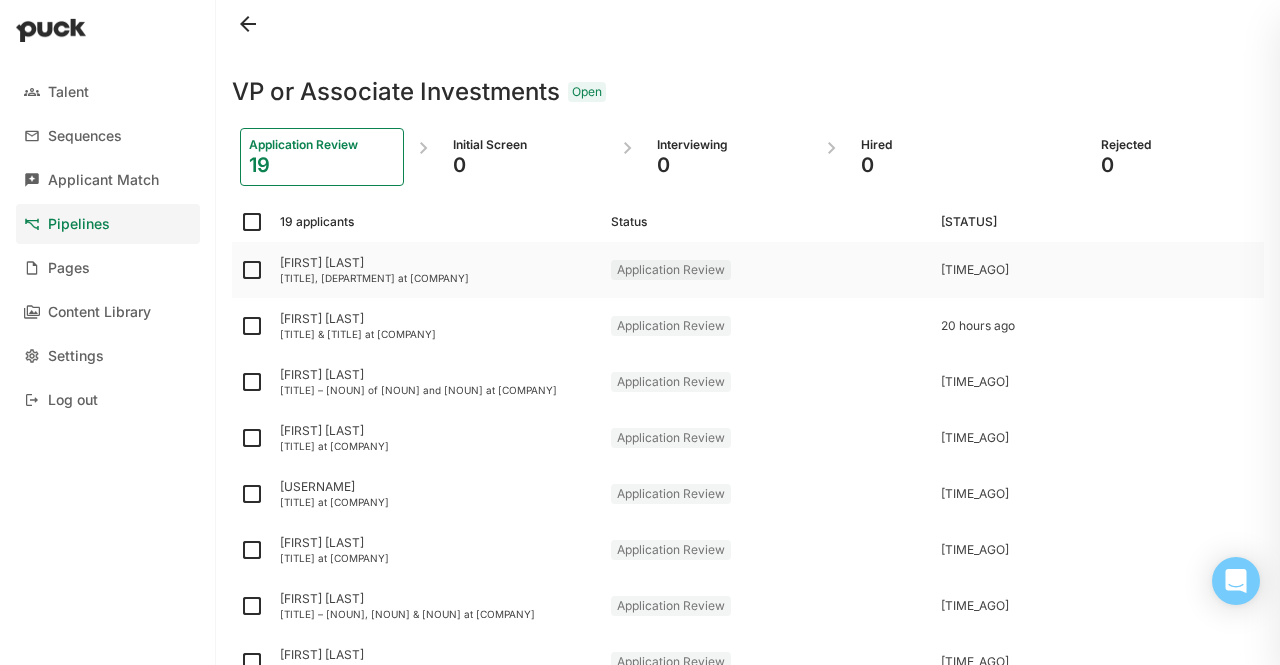 click on "[FIRST] [LAST], [TITLE], [DEPARTMENT] at [COMPANY]" at bounding box center (437, 270) 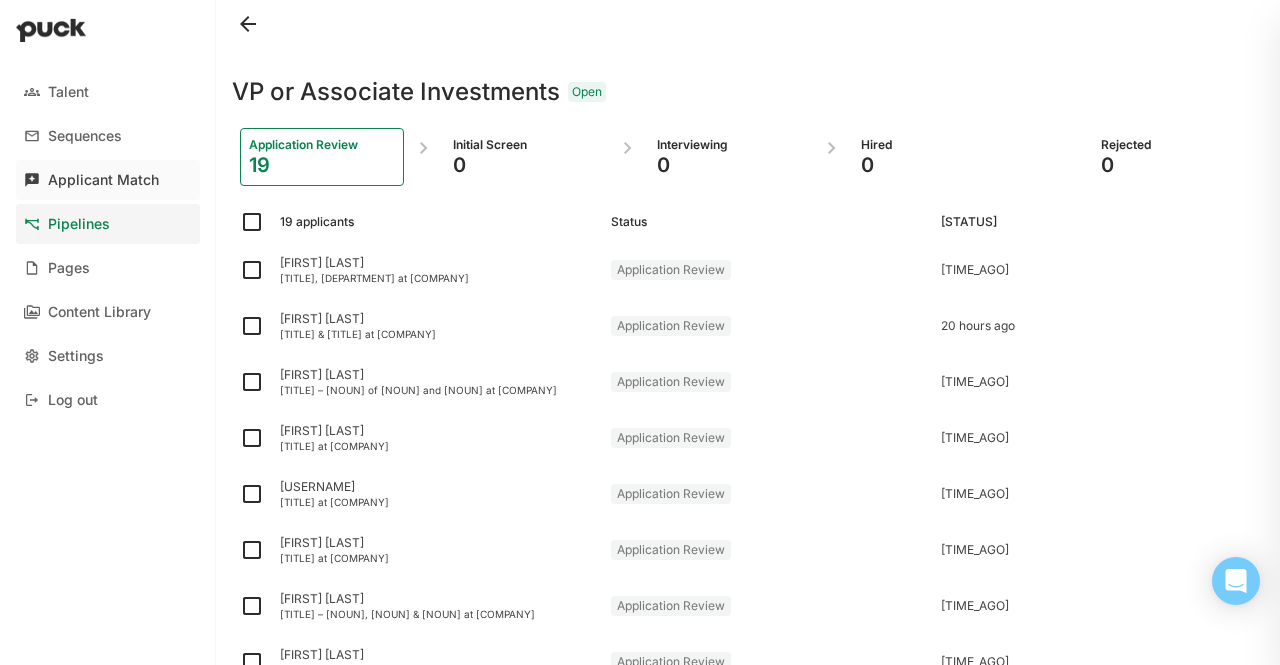 click on "Applicant Match" at bounding box center [103, 180] 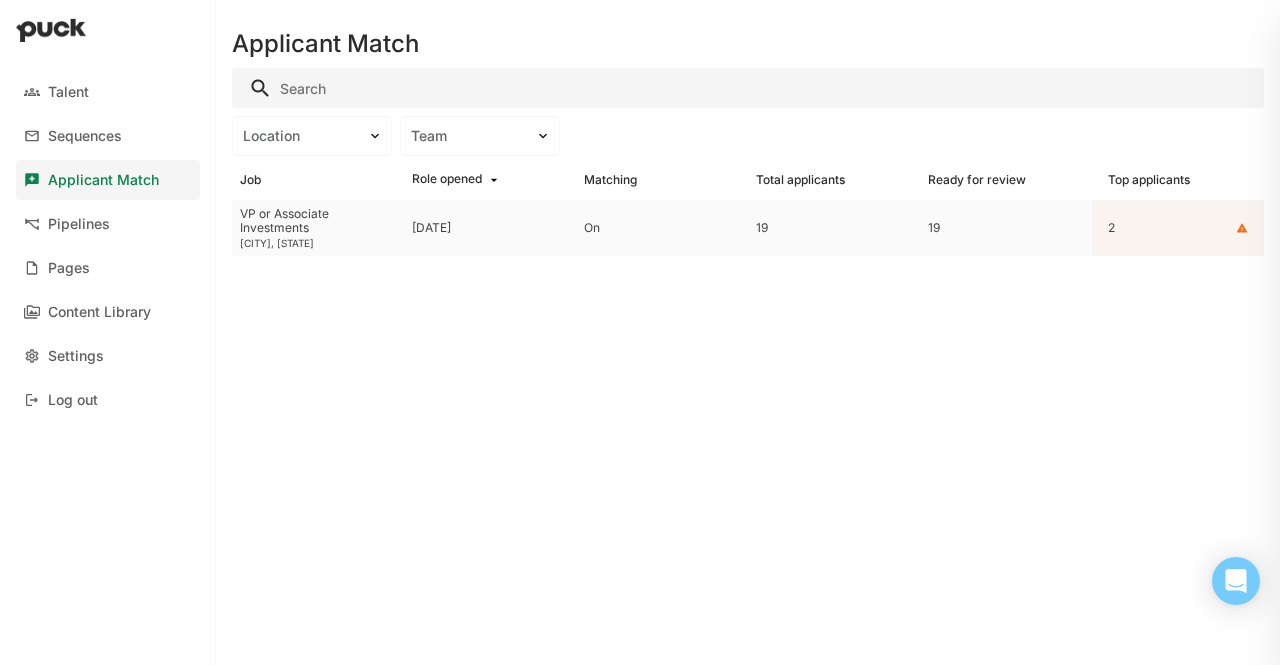 click on "VP or Associate Investments" at bounding box center (318, 221) 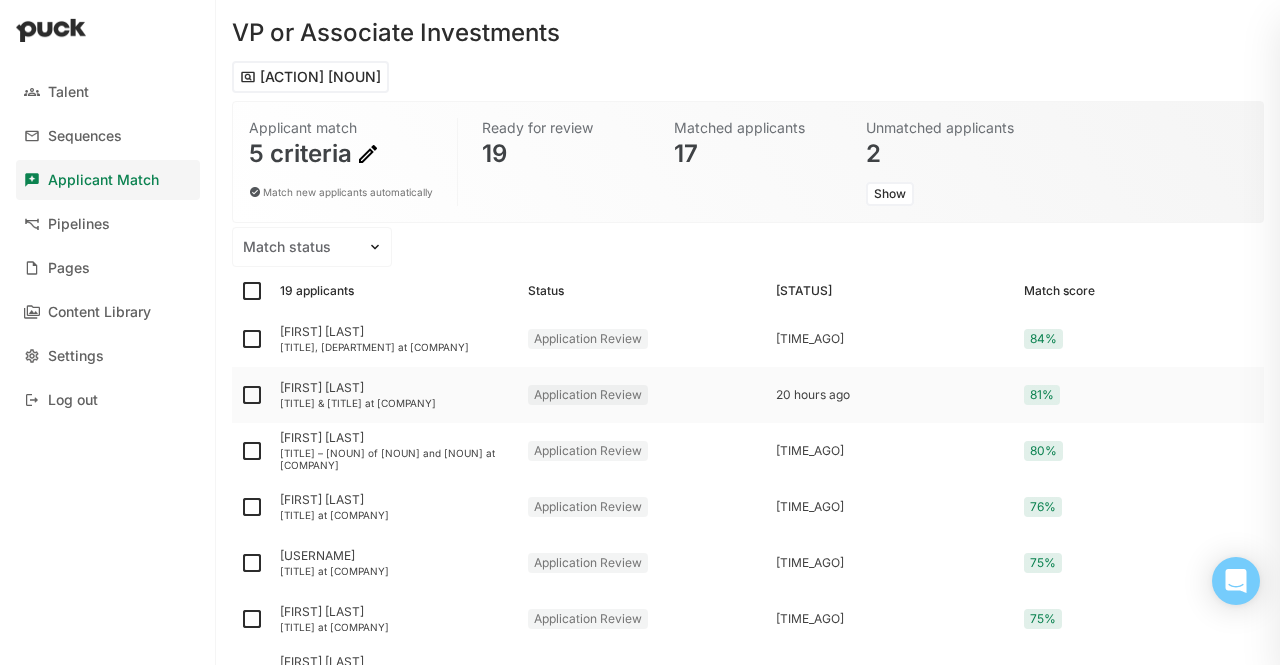 scroll, scrollTop: 0, scrollLeft: 0, axis: both 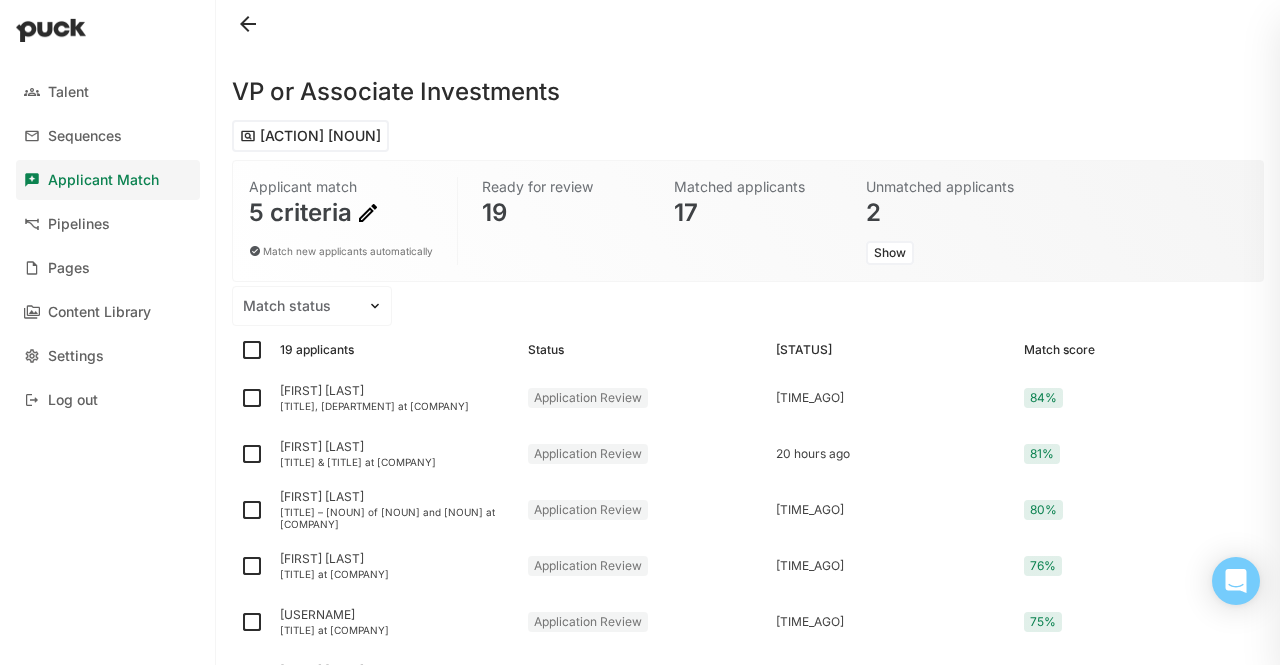 click on "Show" at bounding box center (890, 253) 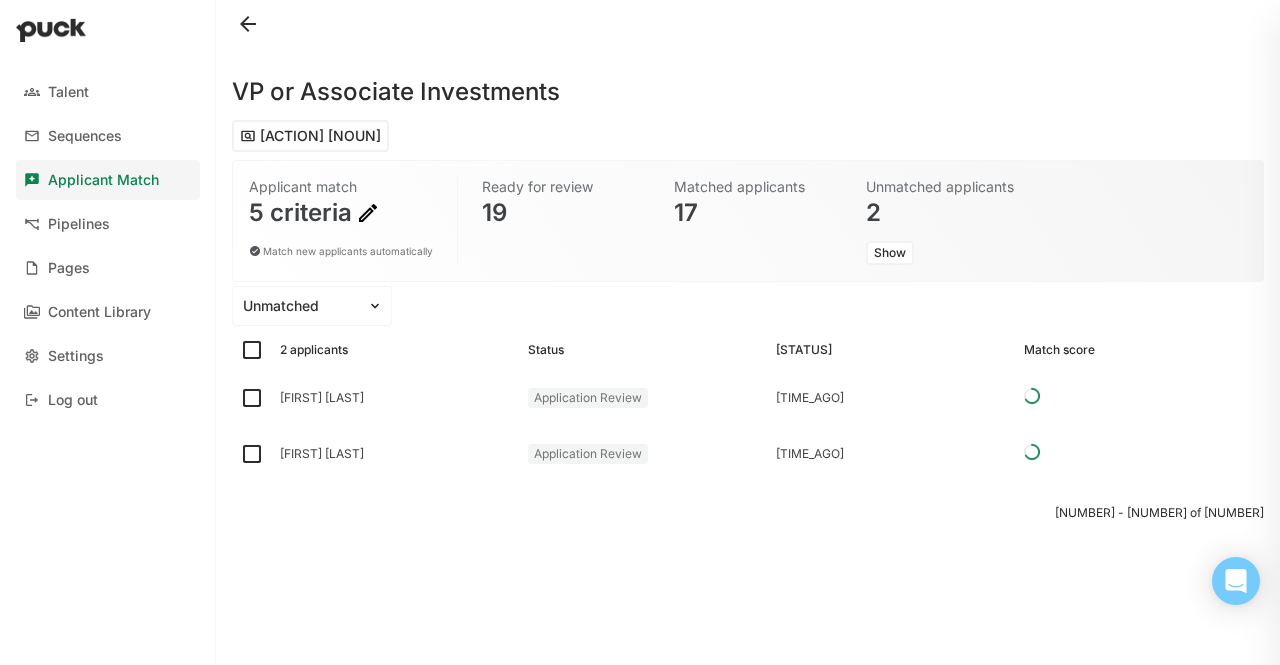 click on "Show" at bounding box center [890, 253] 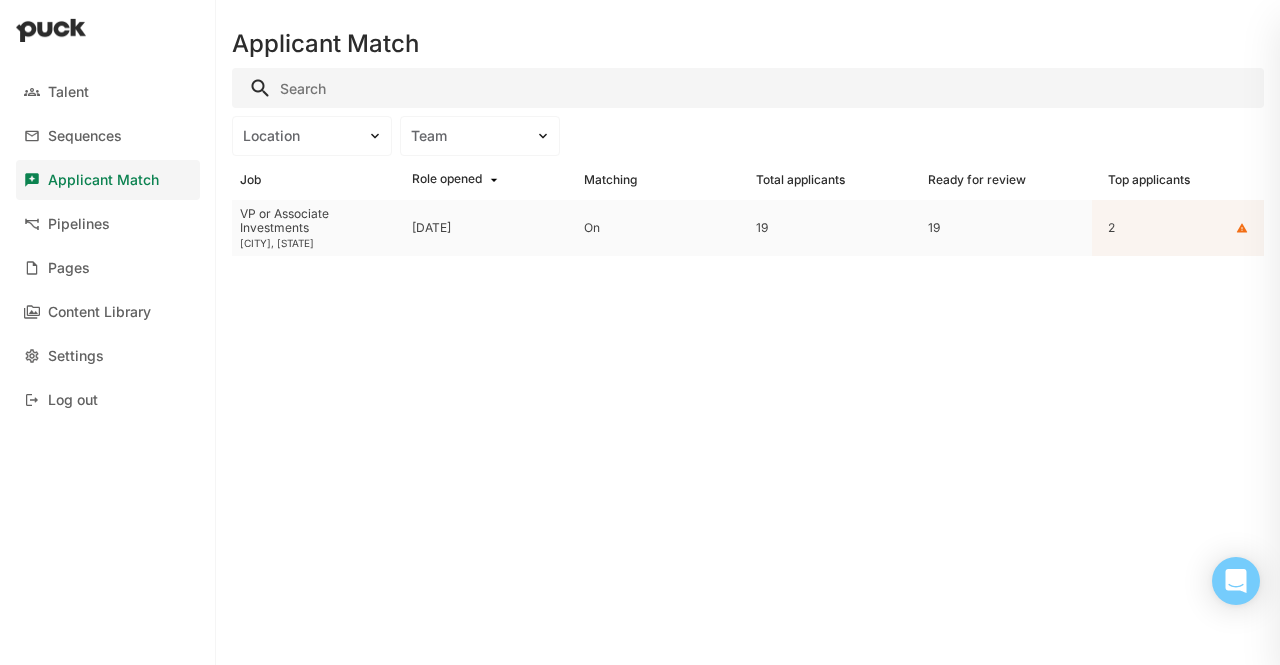 click on "VP or Associate Investments" at bounding box center (318, 221) 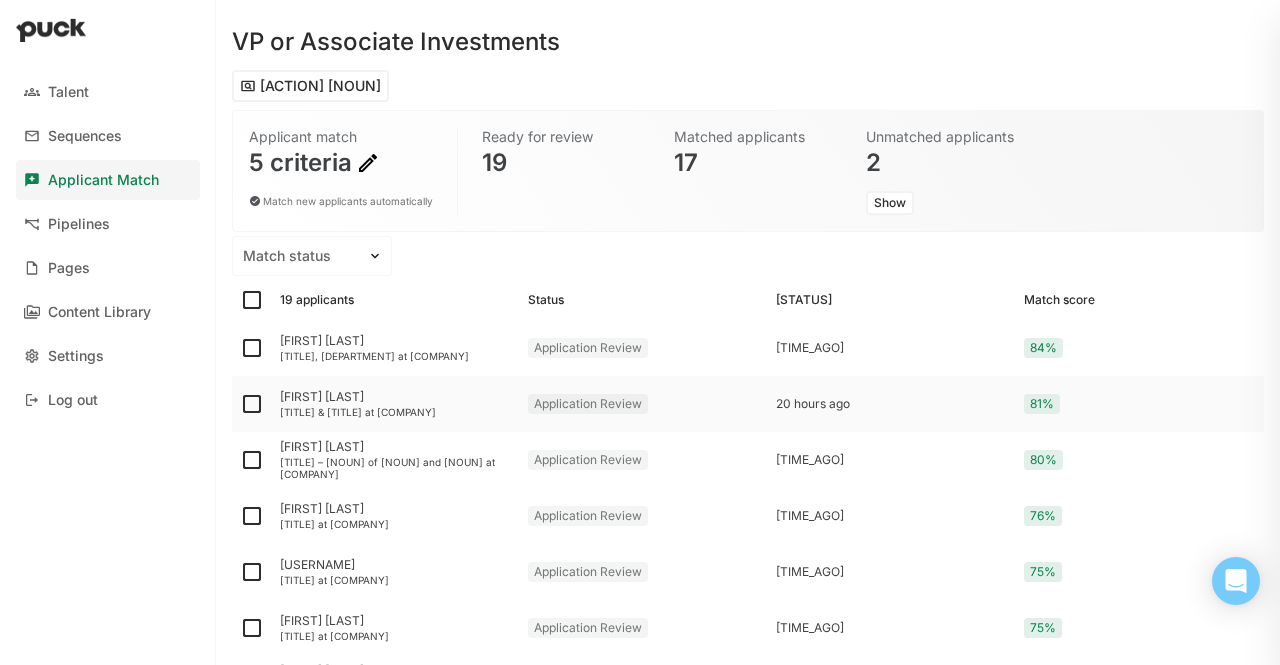 scroll, scrollTop: 0, scrollLeft: 0, axis: both 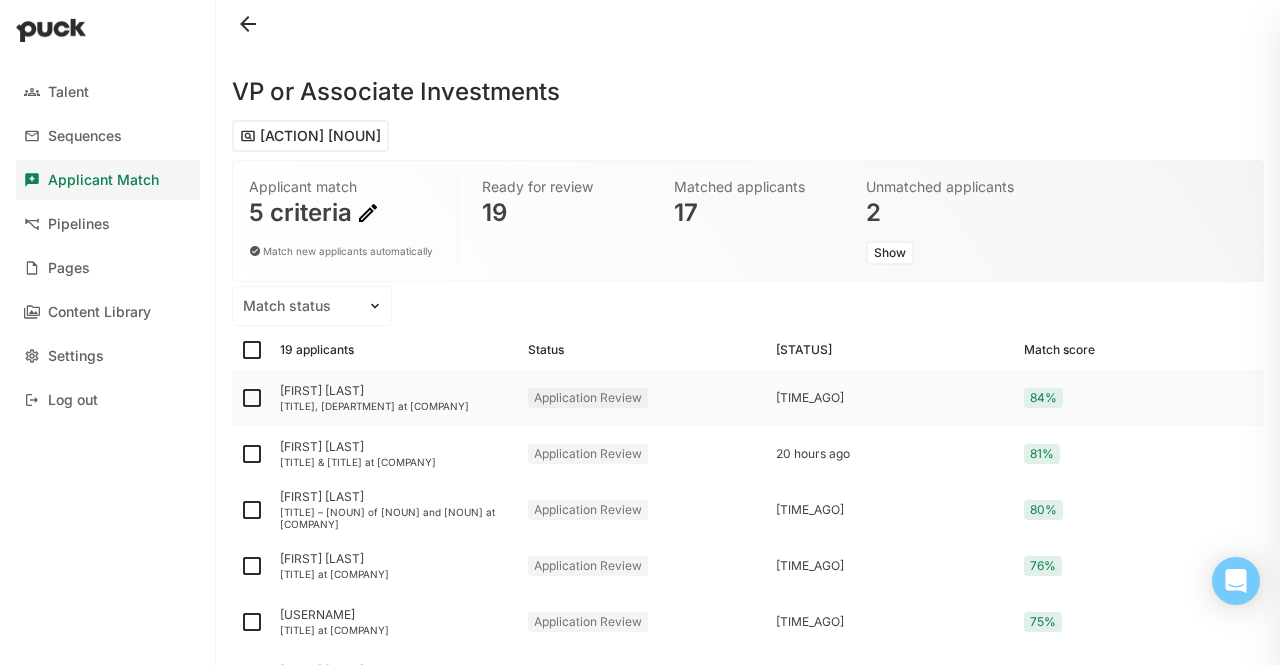click on "[FIRST] [LAST]" at bounding box center (396, 391) 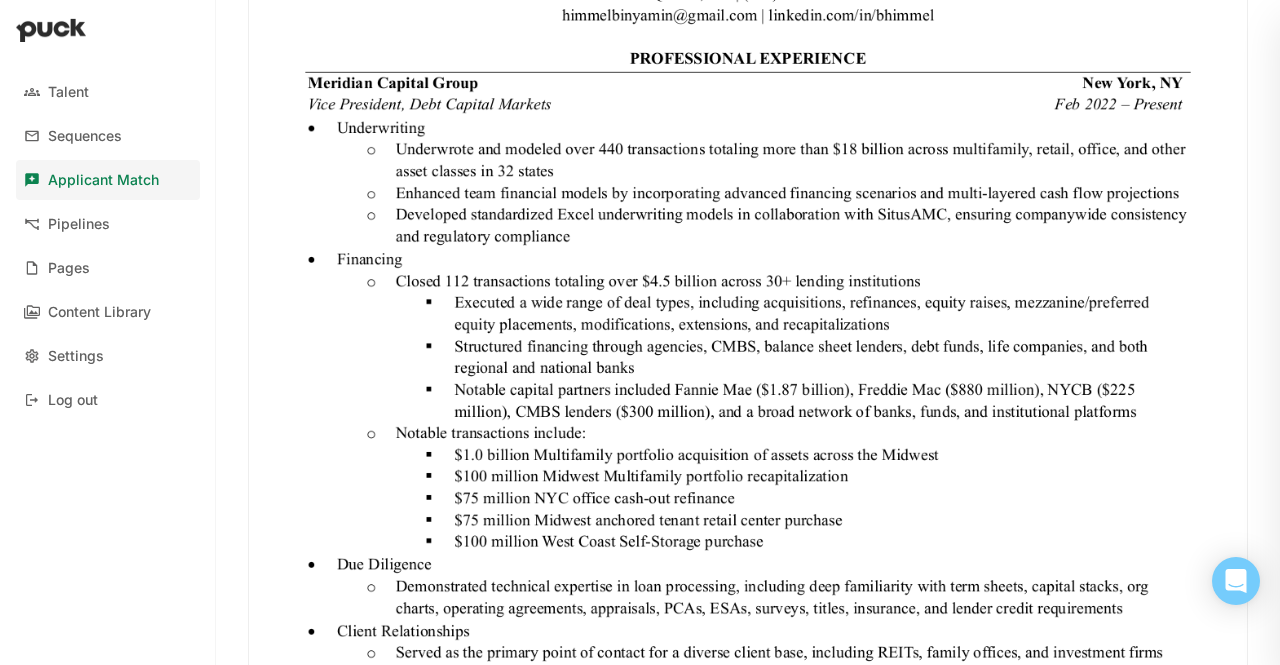 scroll, scrollTop: 696, scrollLeft: 0, axis: vertical 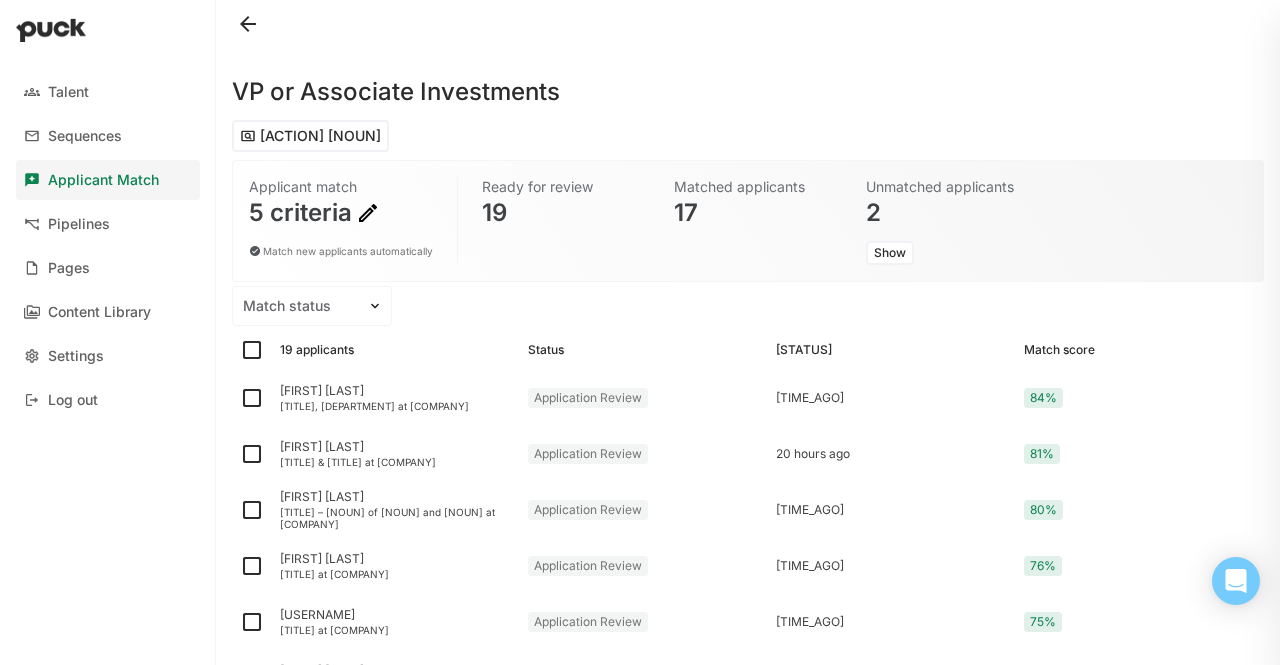 click on "Applicant Match" at bounding box center (103, 180) 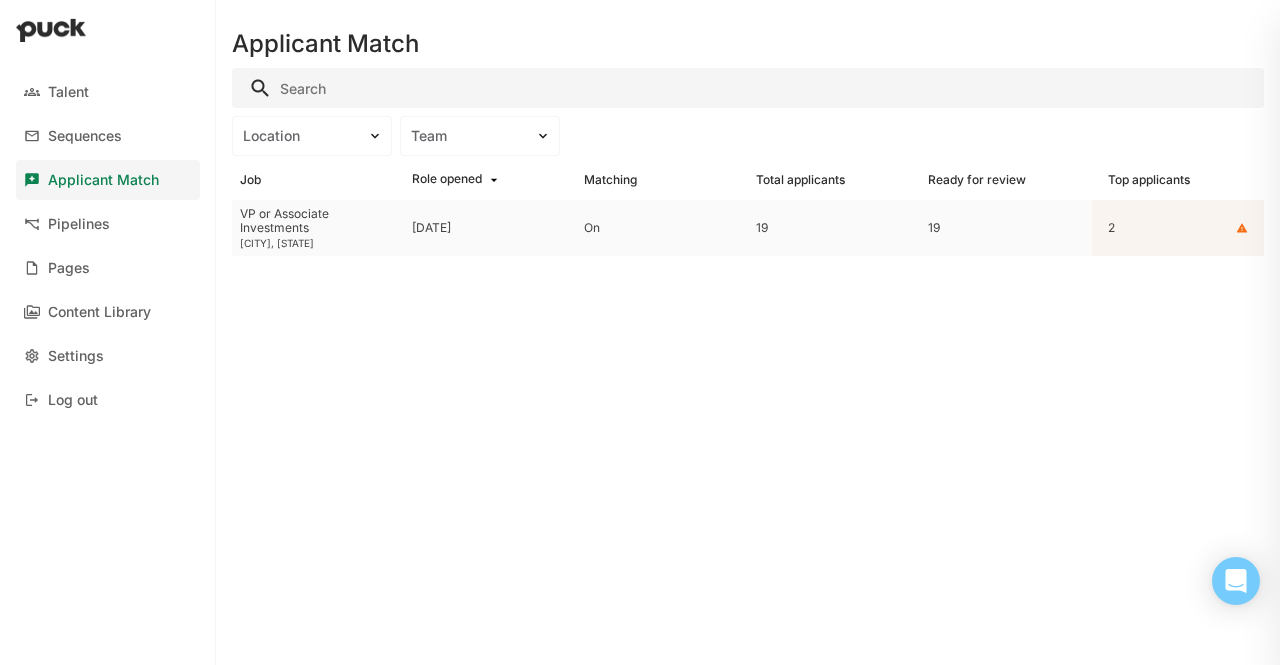 click on "VP or Associate Investments" at bounding box center (318, 221) 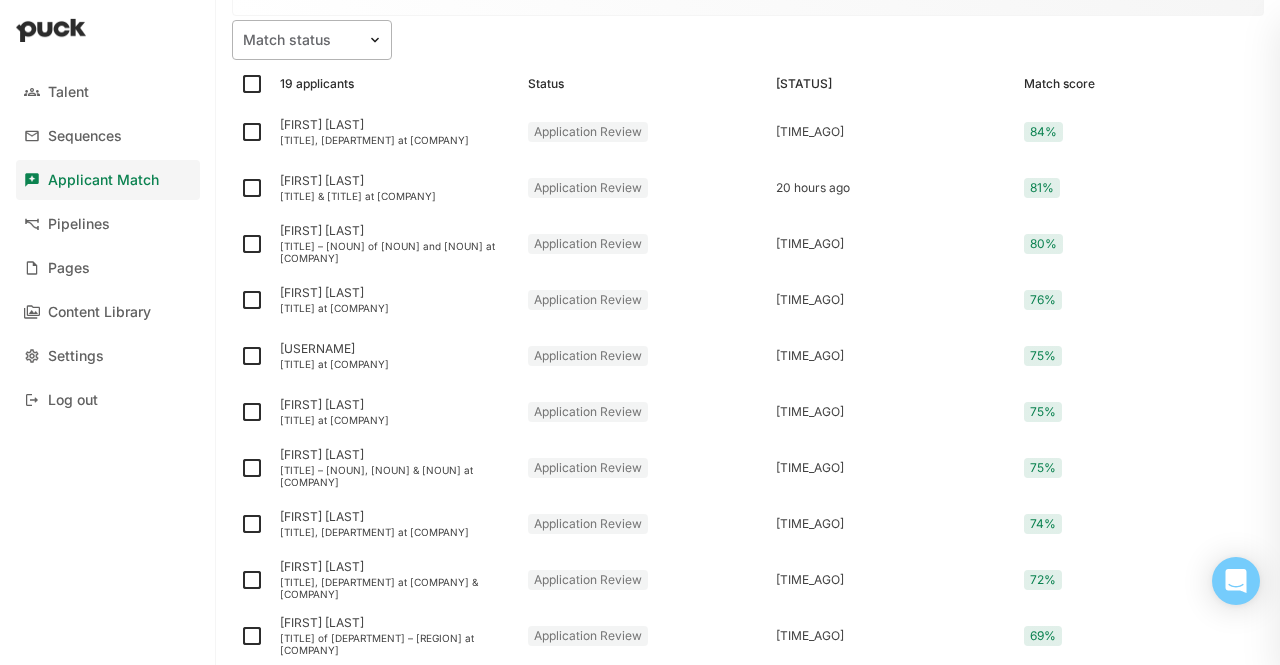 scroll, scrollTop: 0, scrollLeft: 0, axis: both 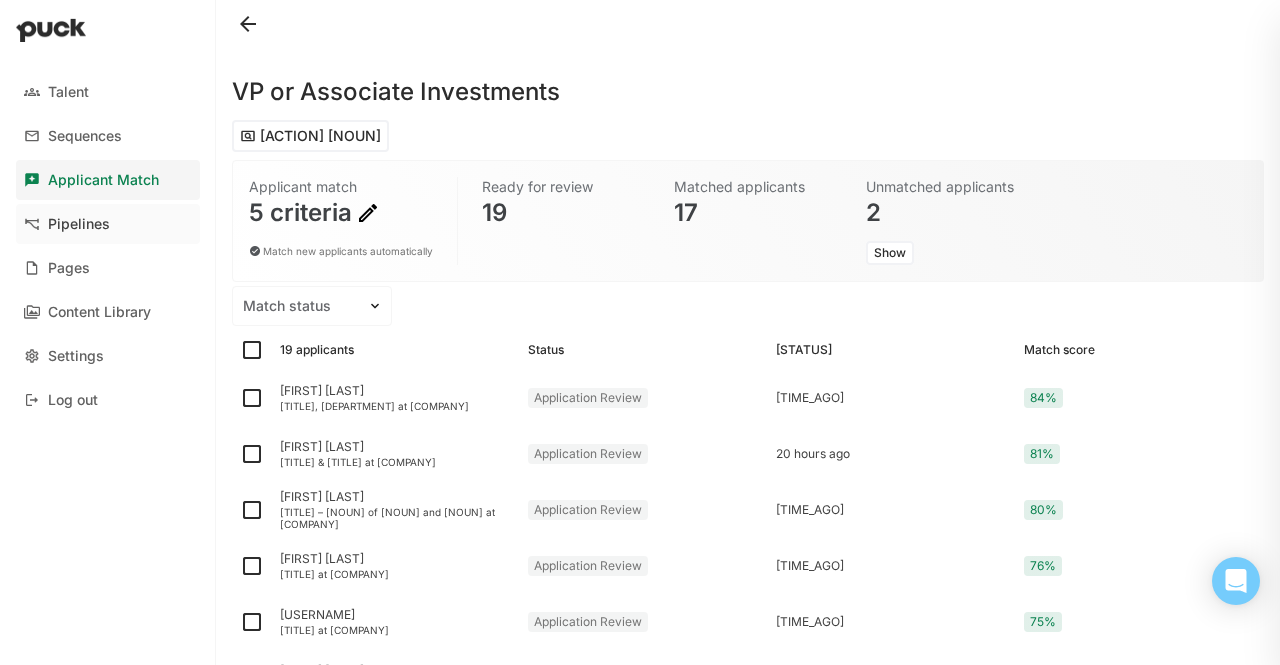 click on "Pipelines" at bounding box center [108, 224] 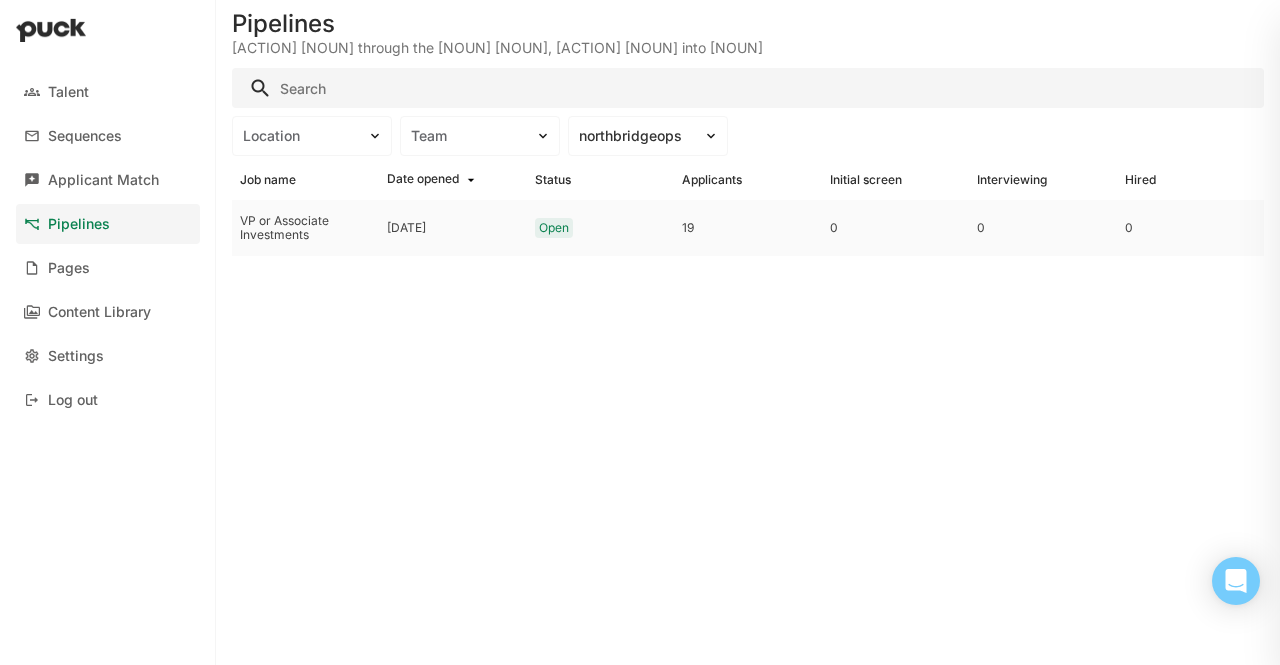 click on "VP or Associate Investments" at bounding box center [305, 228] 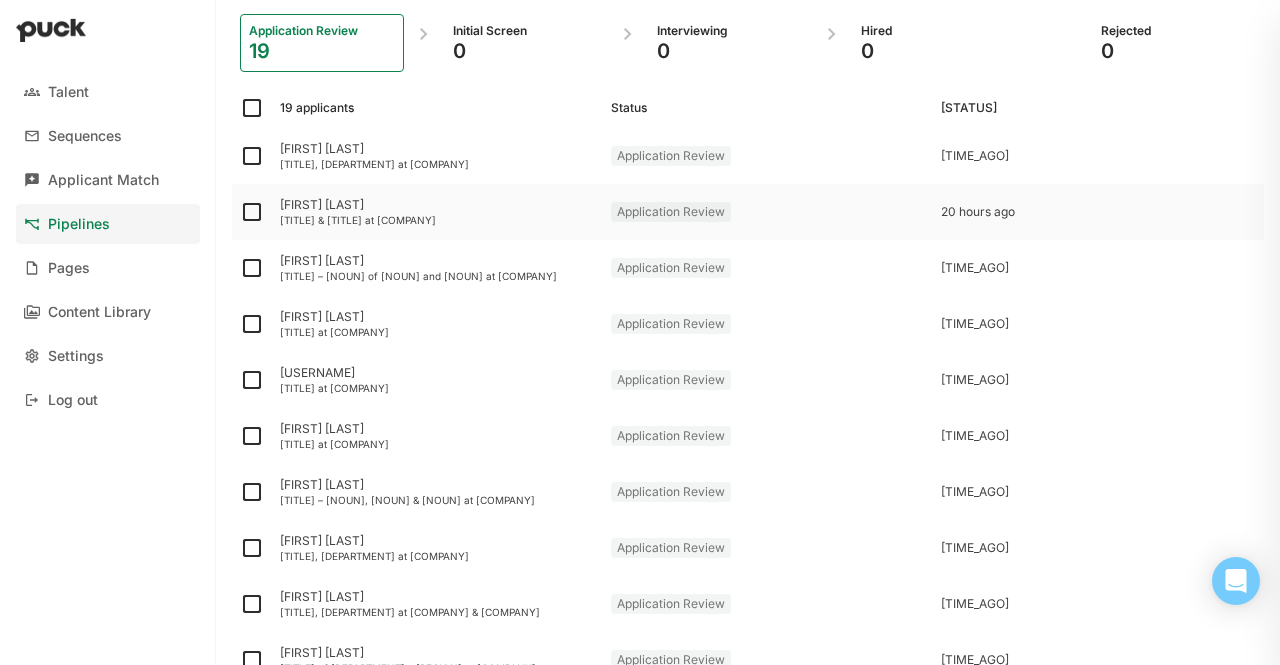scroll, scrollTop: 18, scrollLeft: 0, axis: vertical 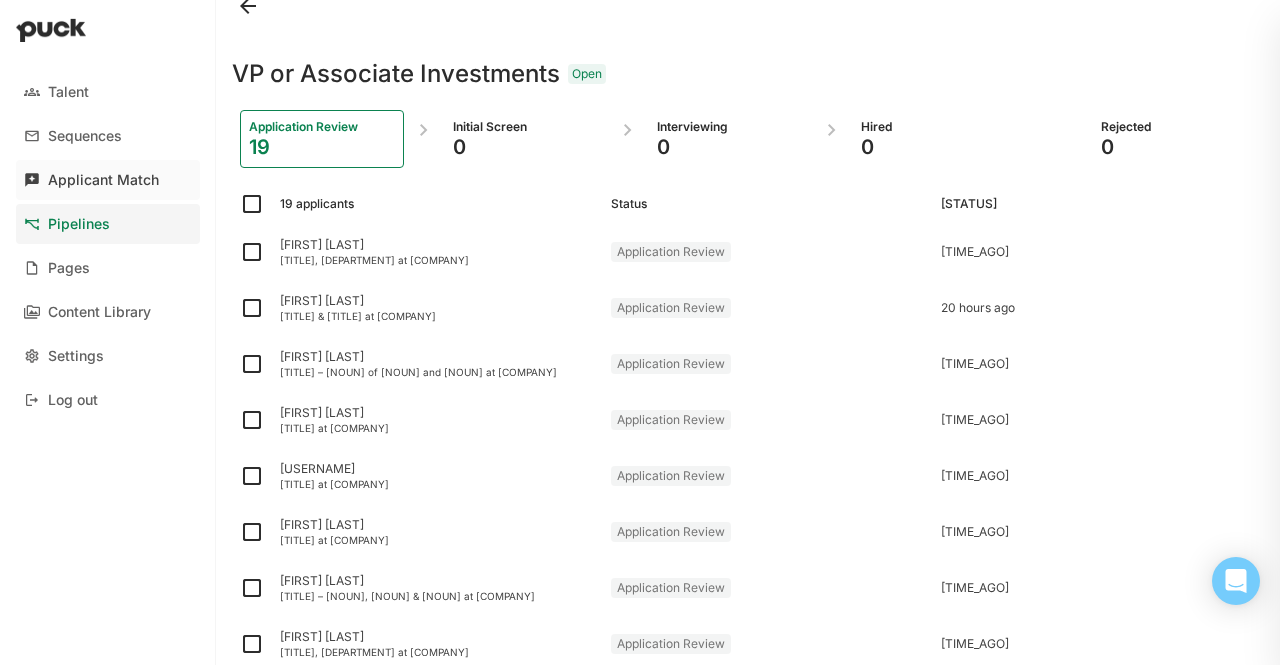 click on "Applicant Match" at bounding box center [103, 180] 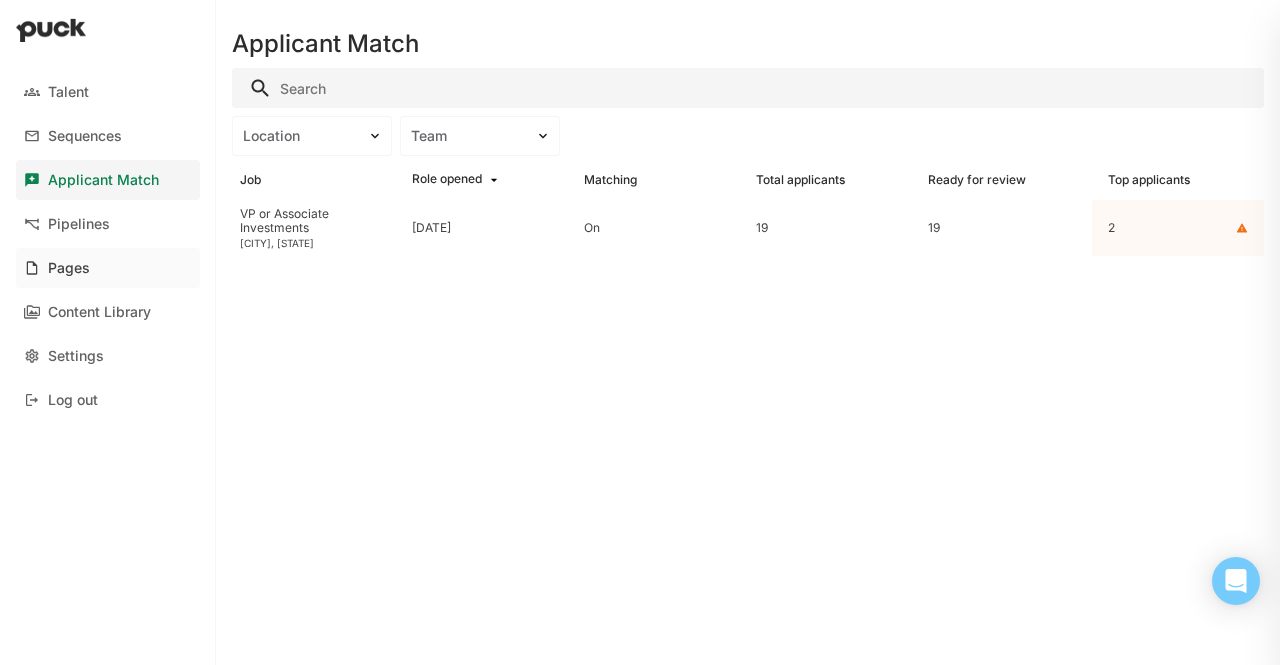 click on "Pages" at bounding box center (108, 268) 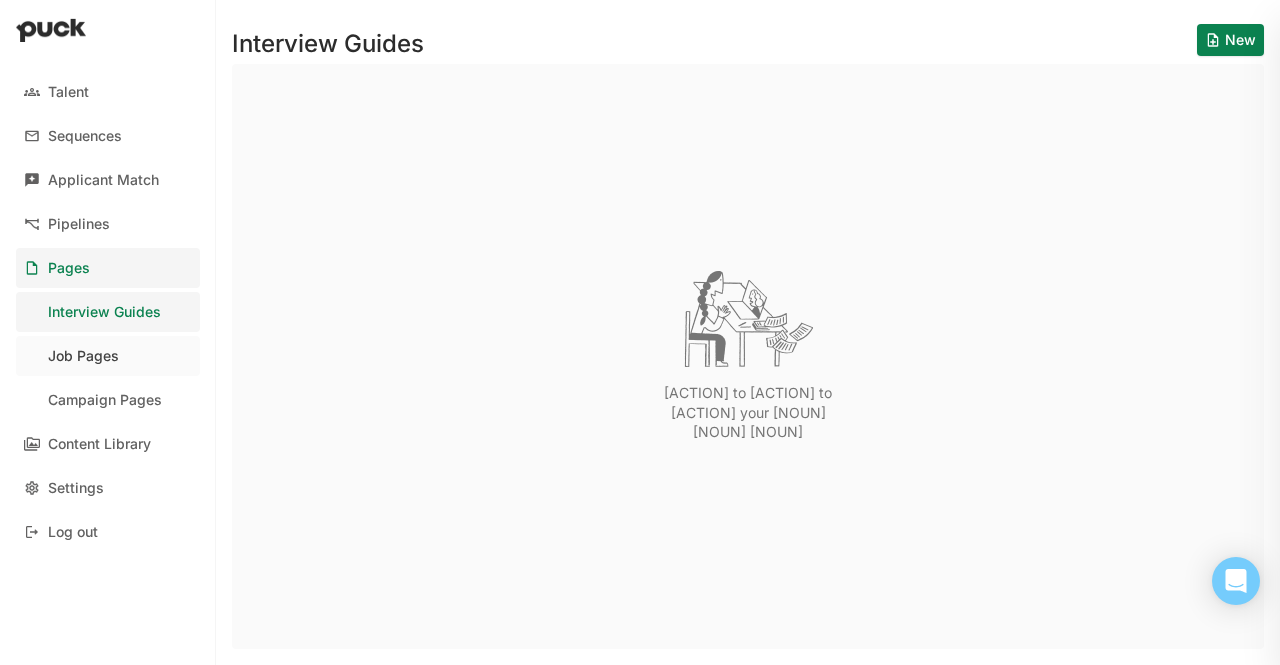 click on "Job Pages" at bounding box center [83, 356] 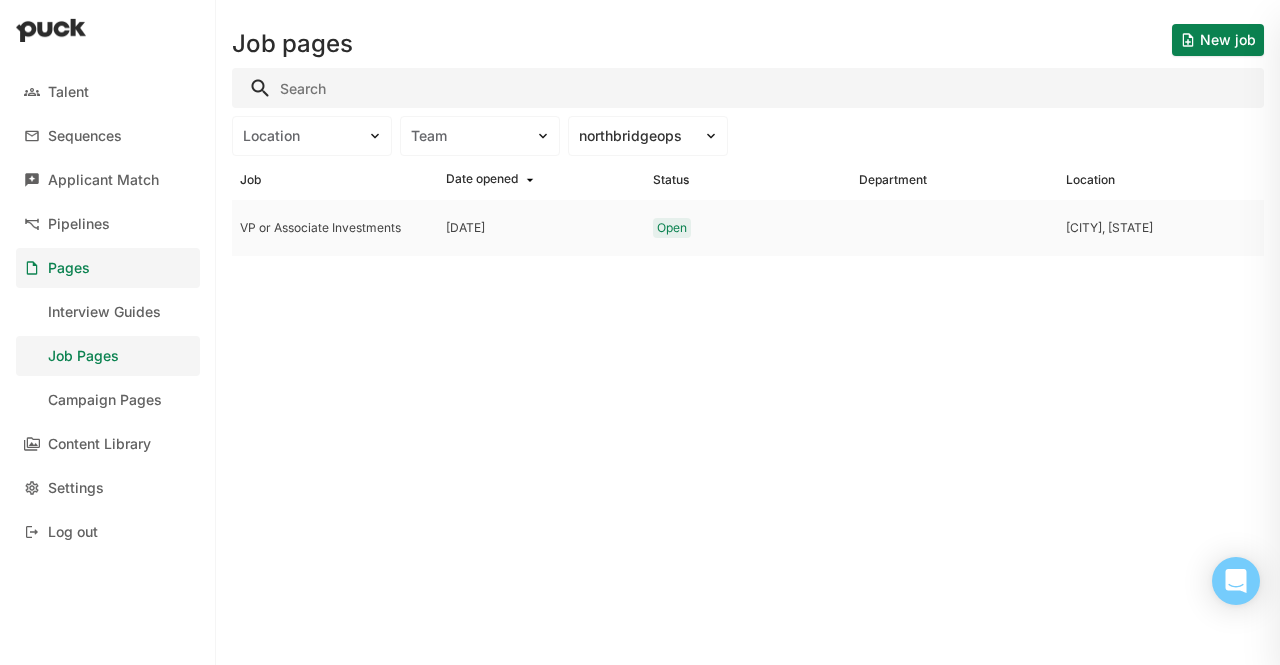 click on "VP or Associate Investments" at bounding box center [335, 228] 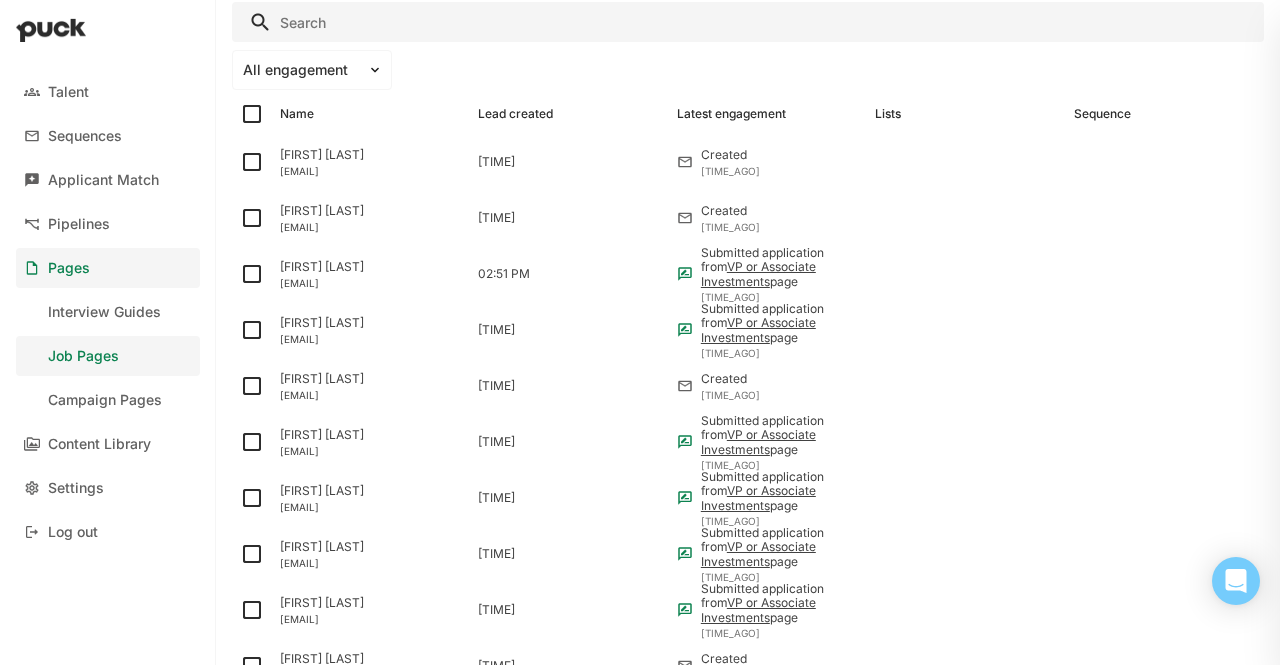 scroll, scrollTop: 0, scrollLeft: 0, axis: both 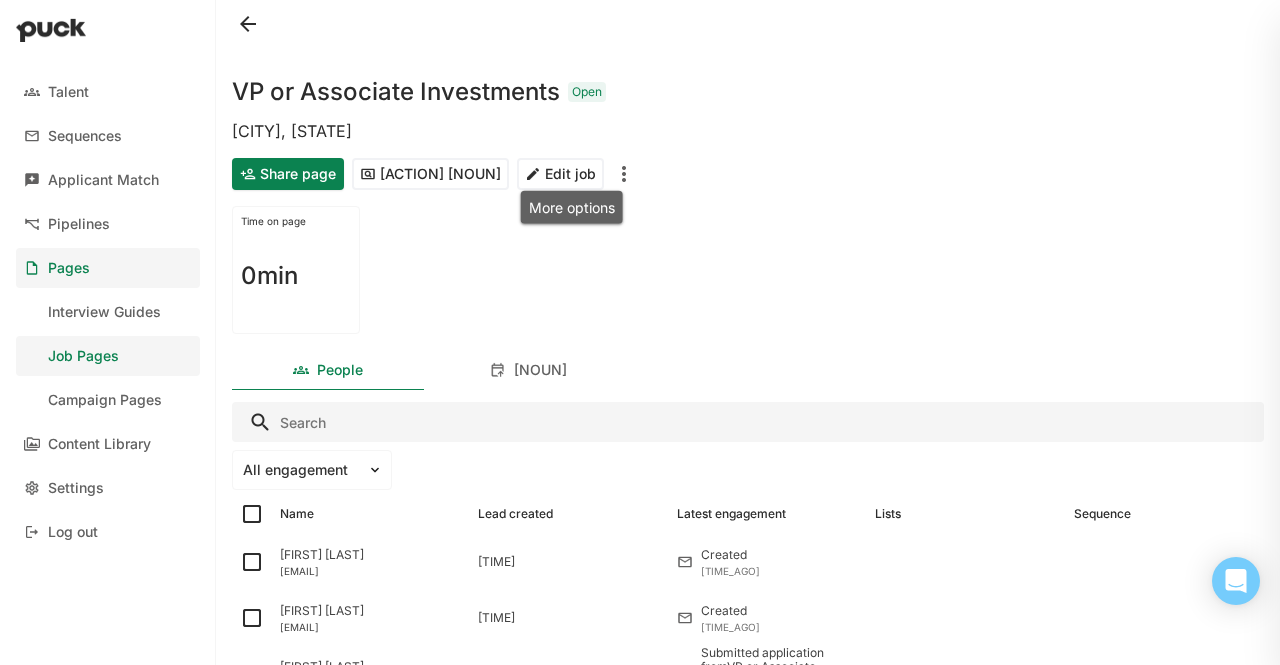 click on "More options" at bounding box center (572, 207) 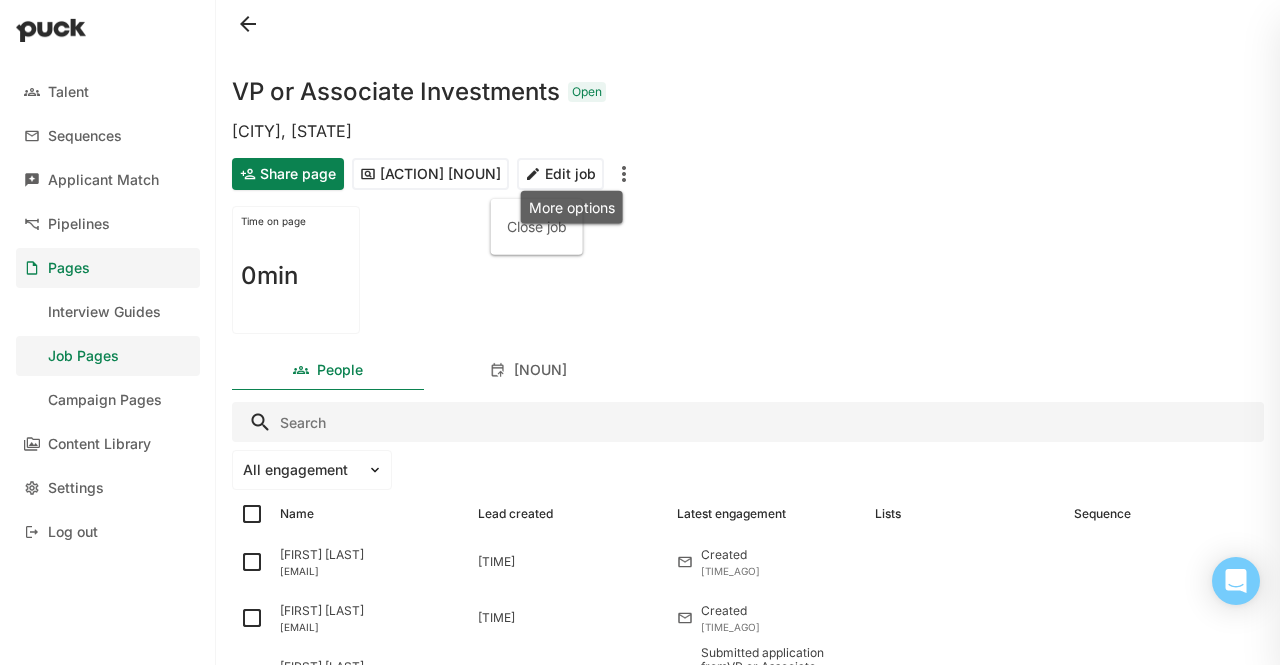 click at bounding box center (624, 174) 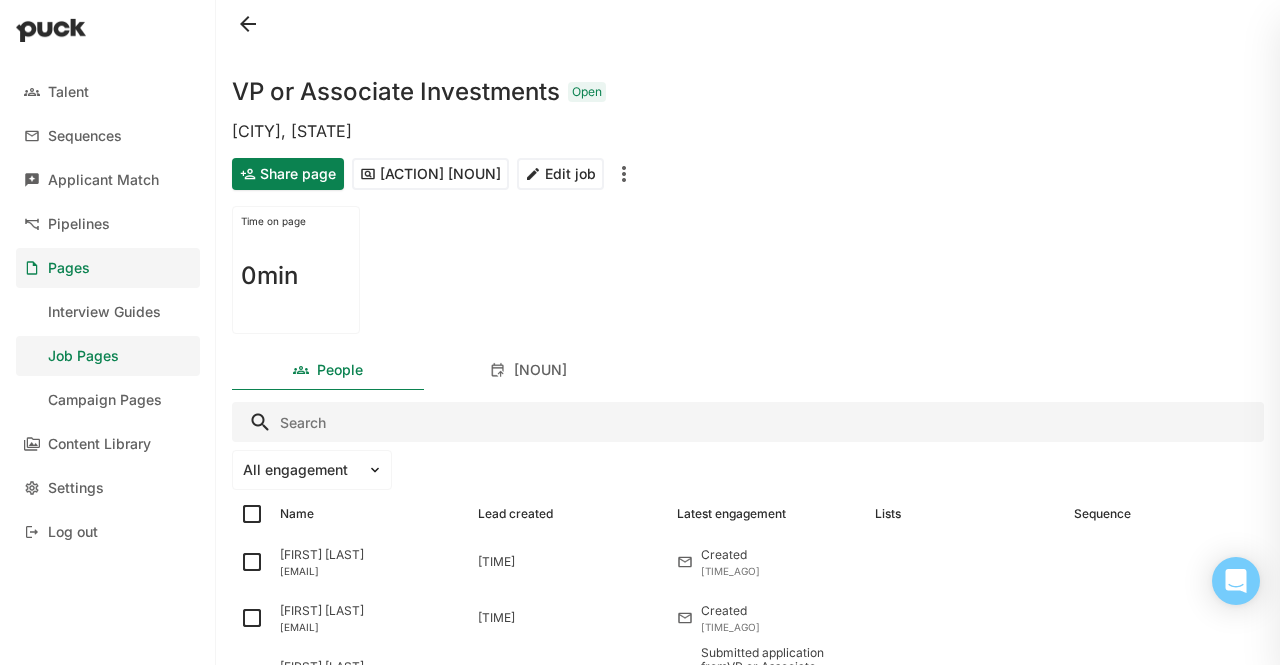 click on "[ACTION] [NOUN] [ACTION] [NOUN] [ACTION] [NOUN]" at bounding box center [748, 174] 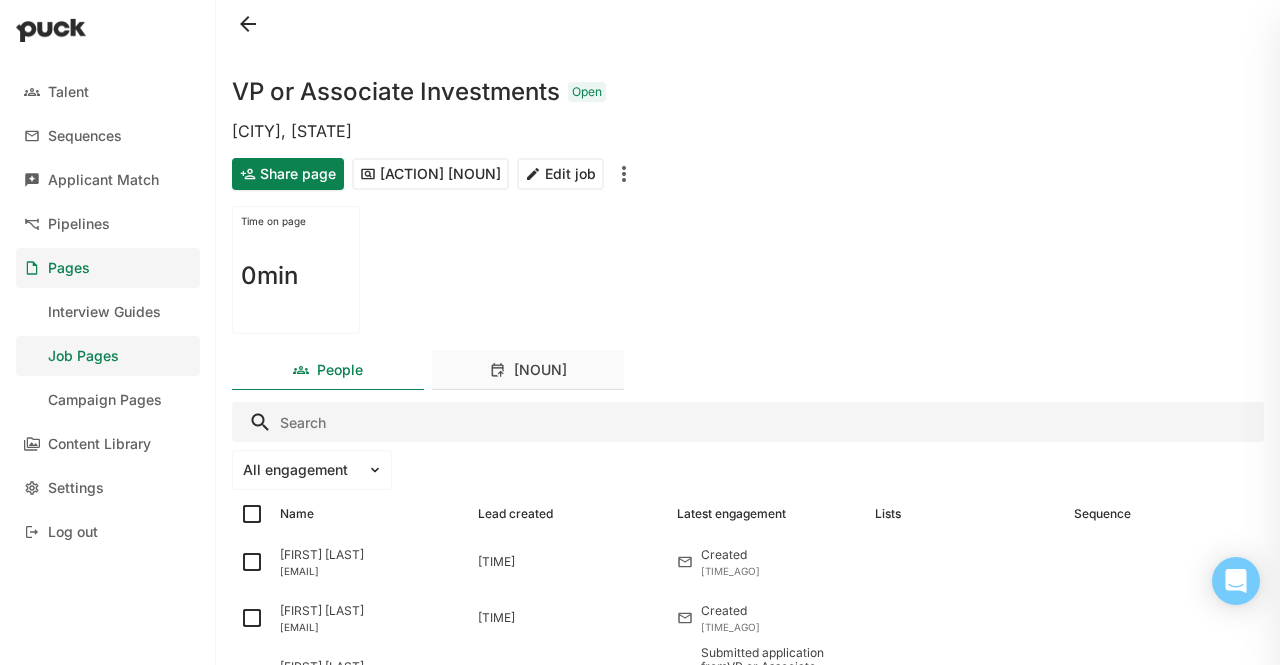 click on "[NOUN]" at bounding box center [540, 370] 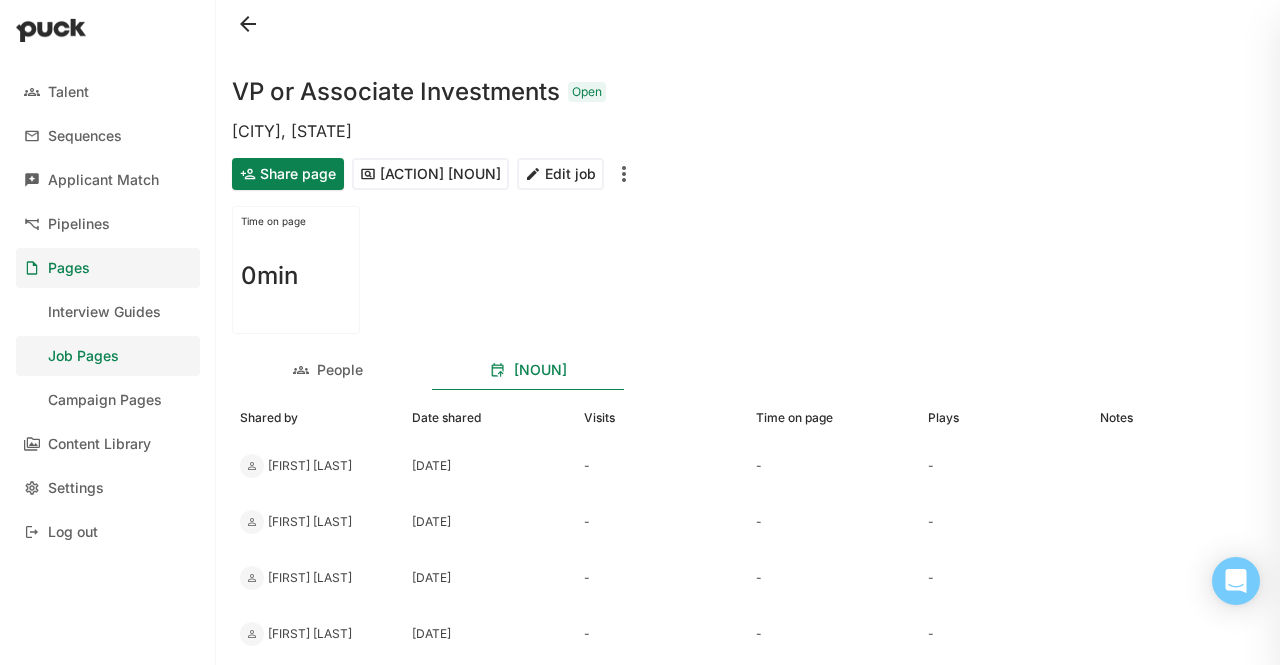 scroll, scrollTop: 103, scrollLeft: 0, axis: vertical 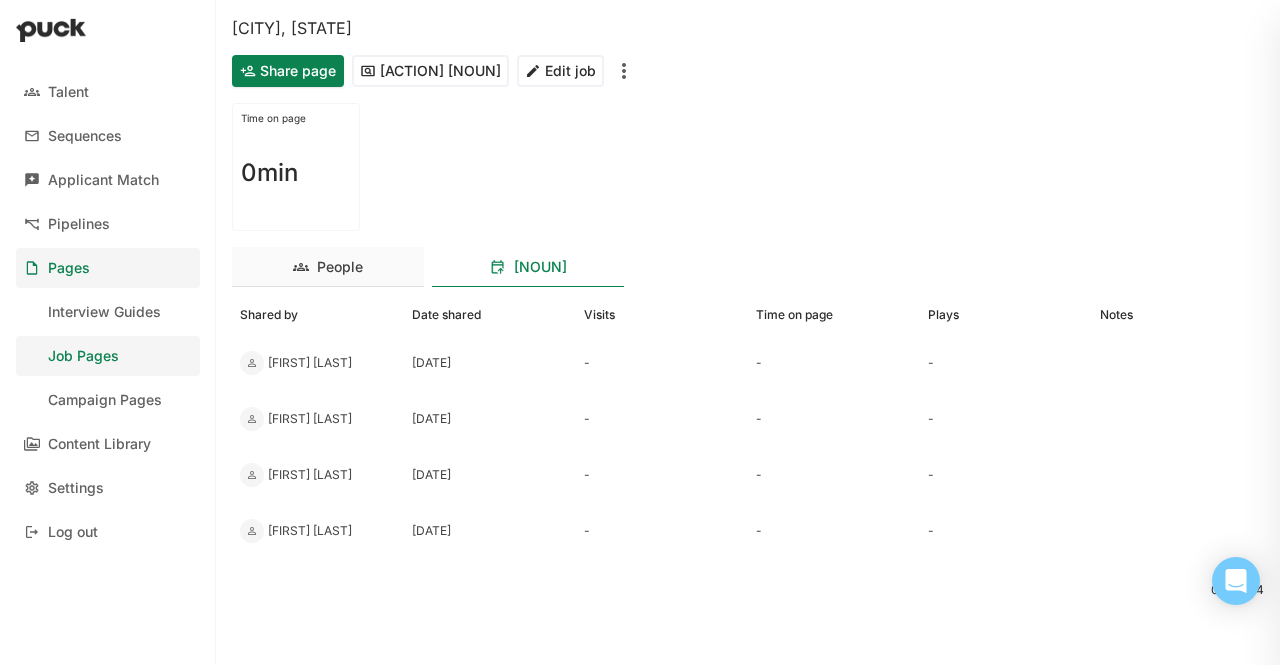 click on "People" at bounding box center (328, 267) 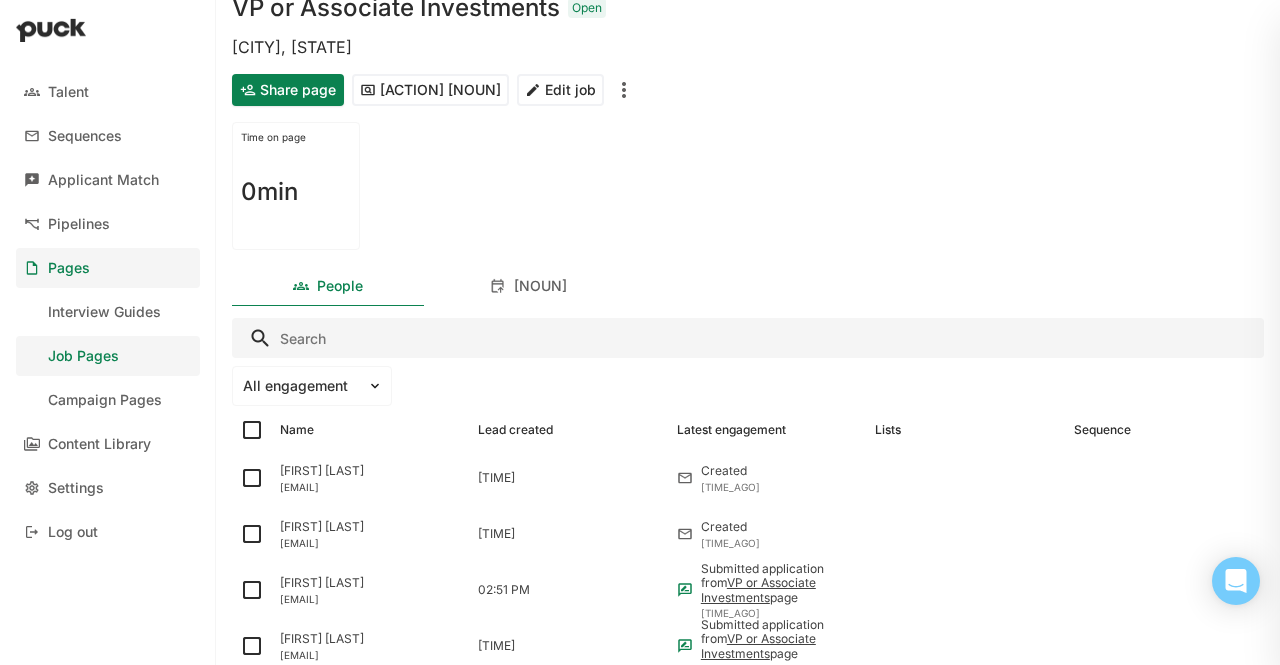 scroll, scrollTop: 103, scrollLeft: 0, axis: vertical 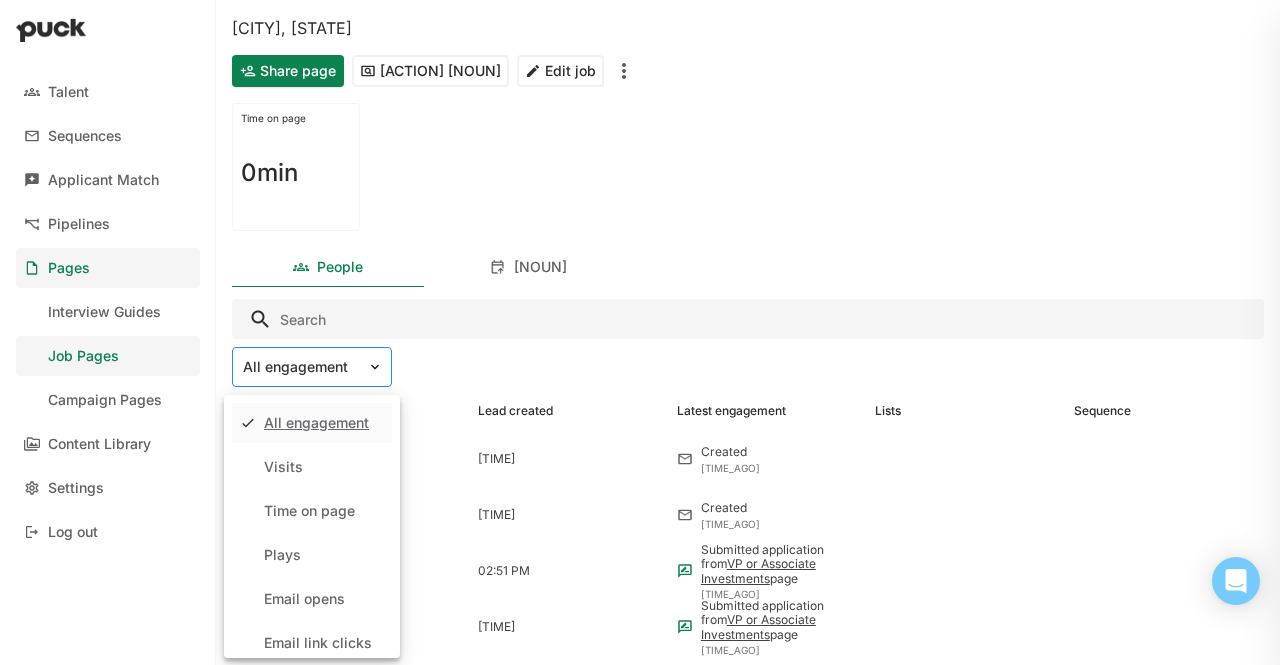click on "All engagement" at bounding box center (300, 367) 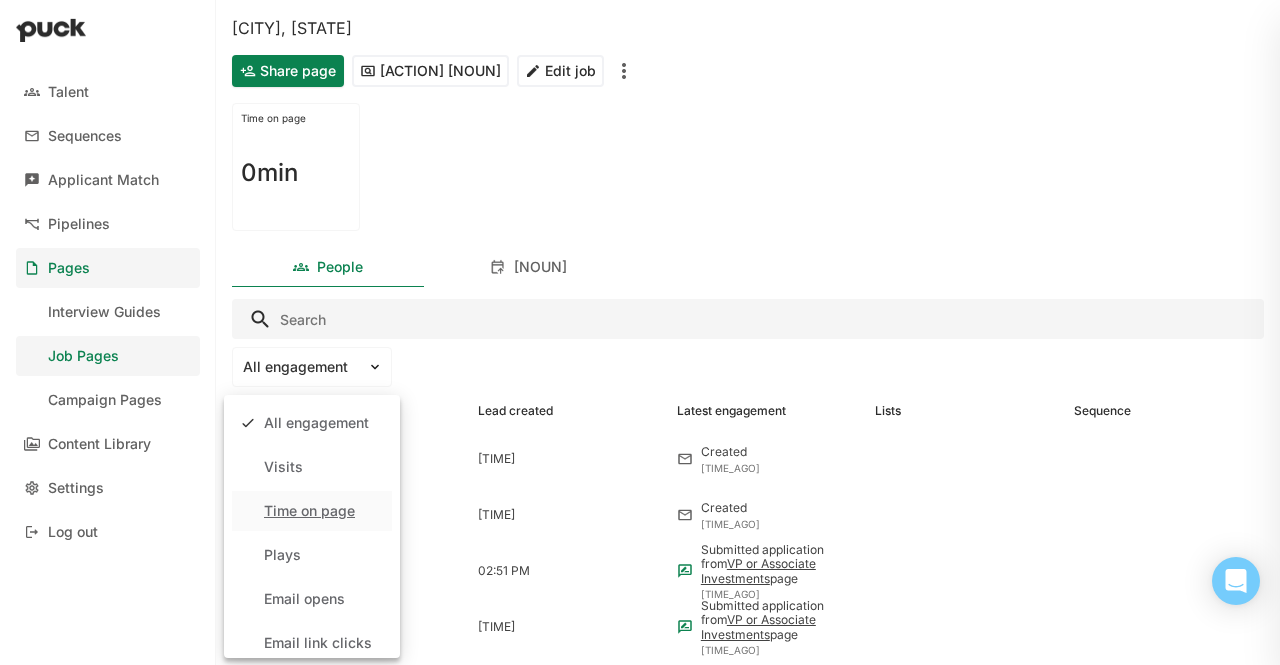 scroll, scrollTop: 190, scrollLeft: 0, axis: vertical 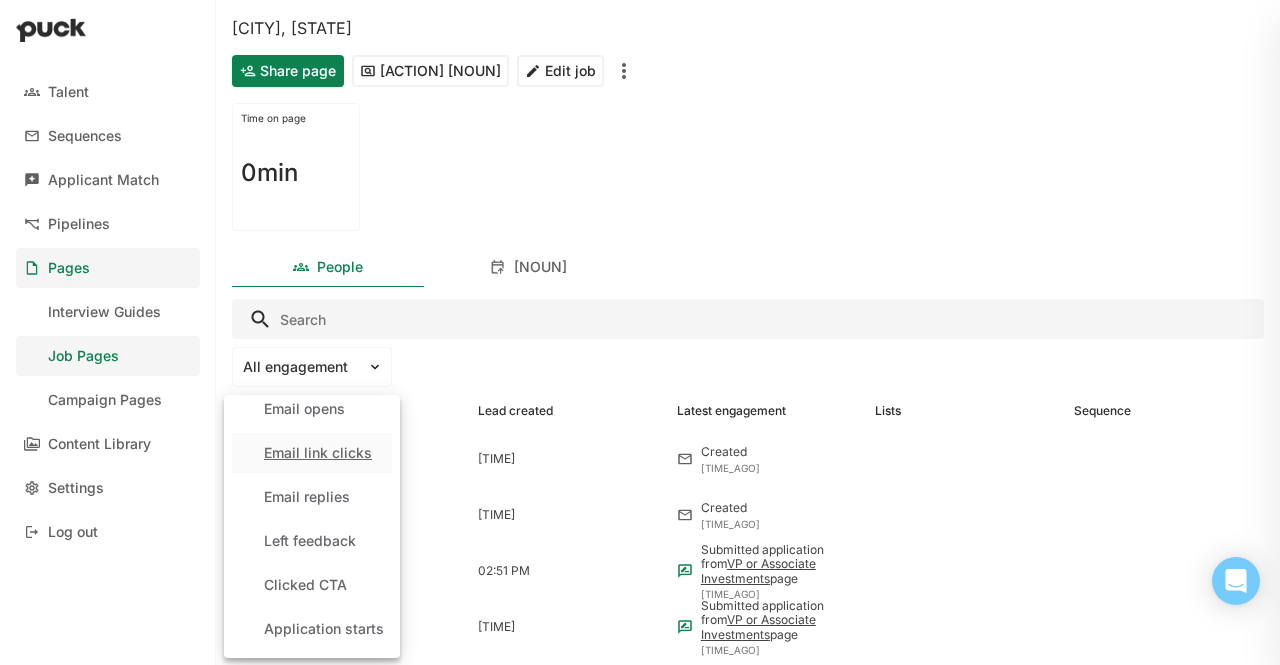 click on "Time on page 0min" at bounding box center (748, 167) 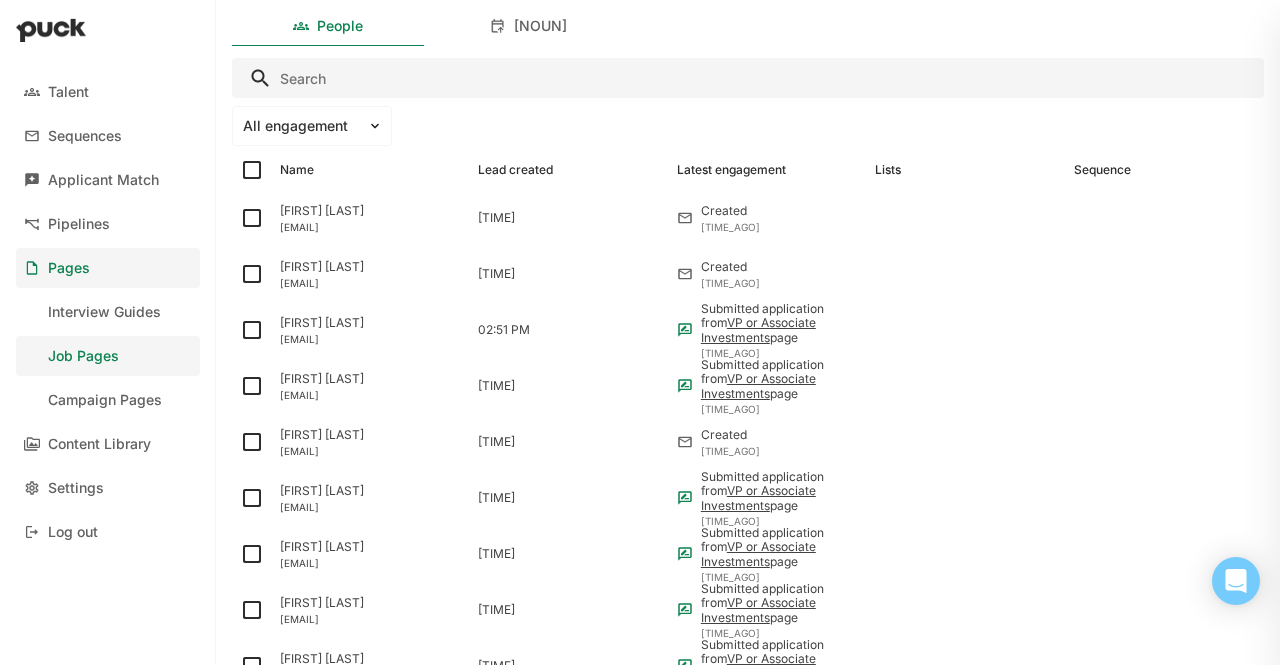 scroll, scrollTop: 0, scrollLeft: 0, axis: both 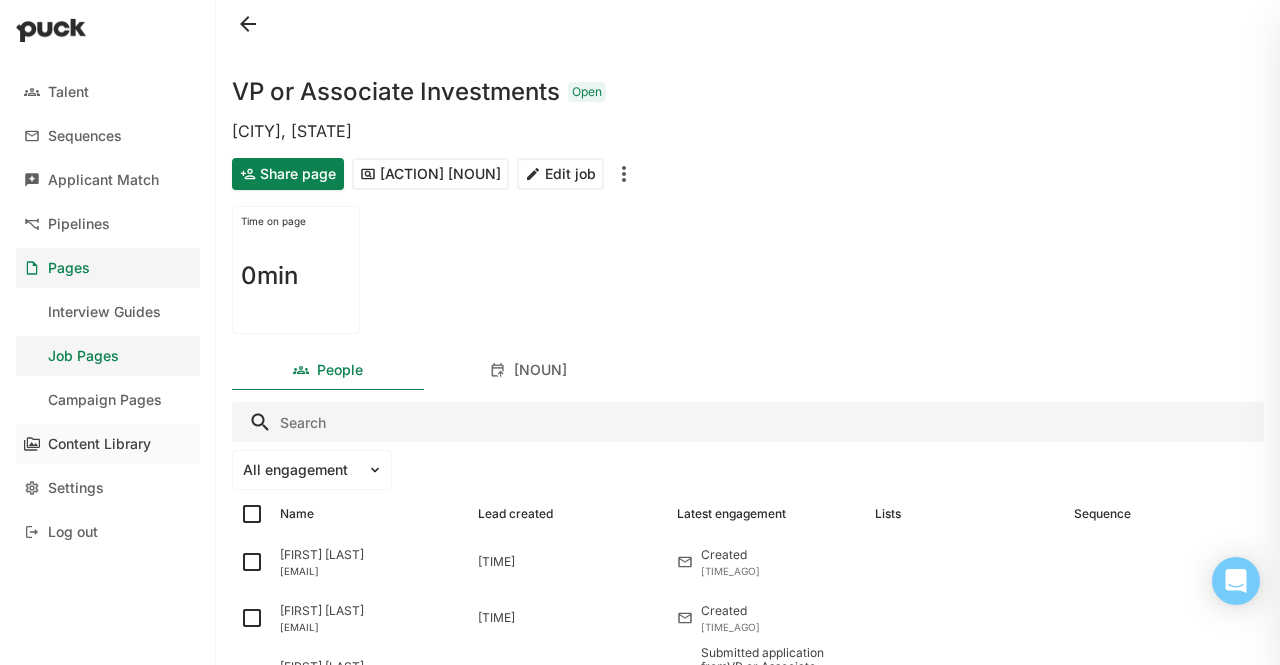 click on "Content Library" at bounding box center (99, 444) 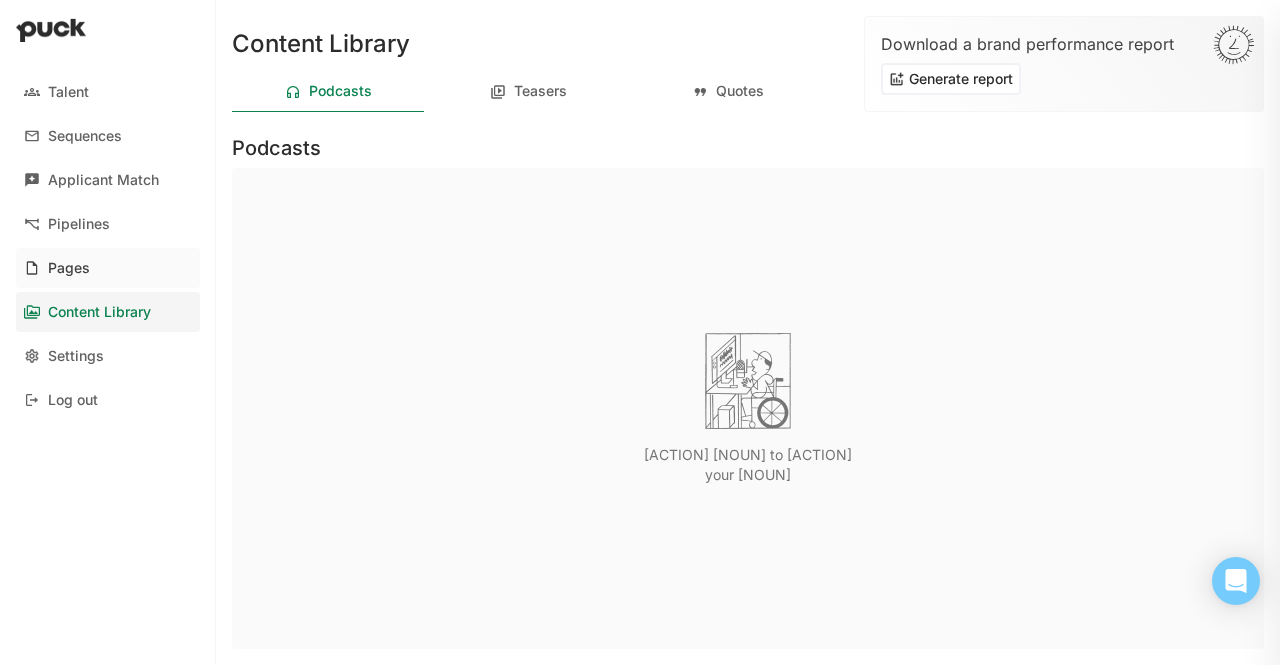 click on "Pages" at bounding box center [108, 268] 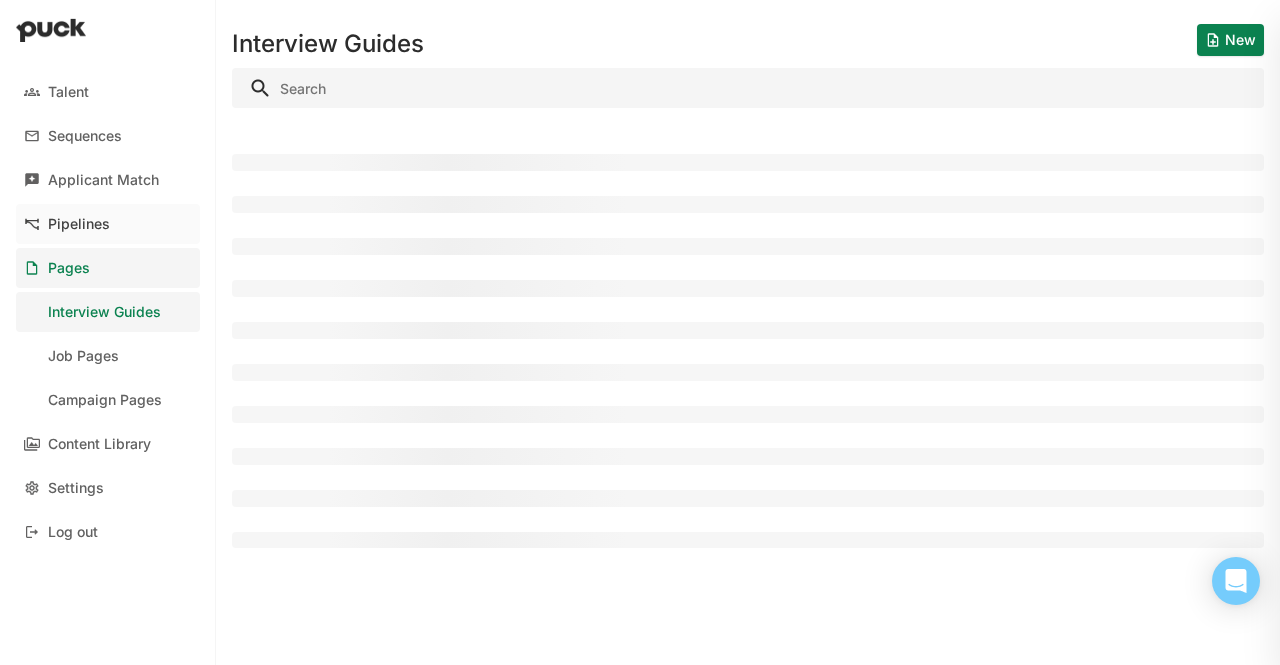 click on "Pipelines" at bounding box center [79, 224] 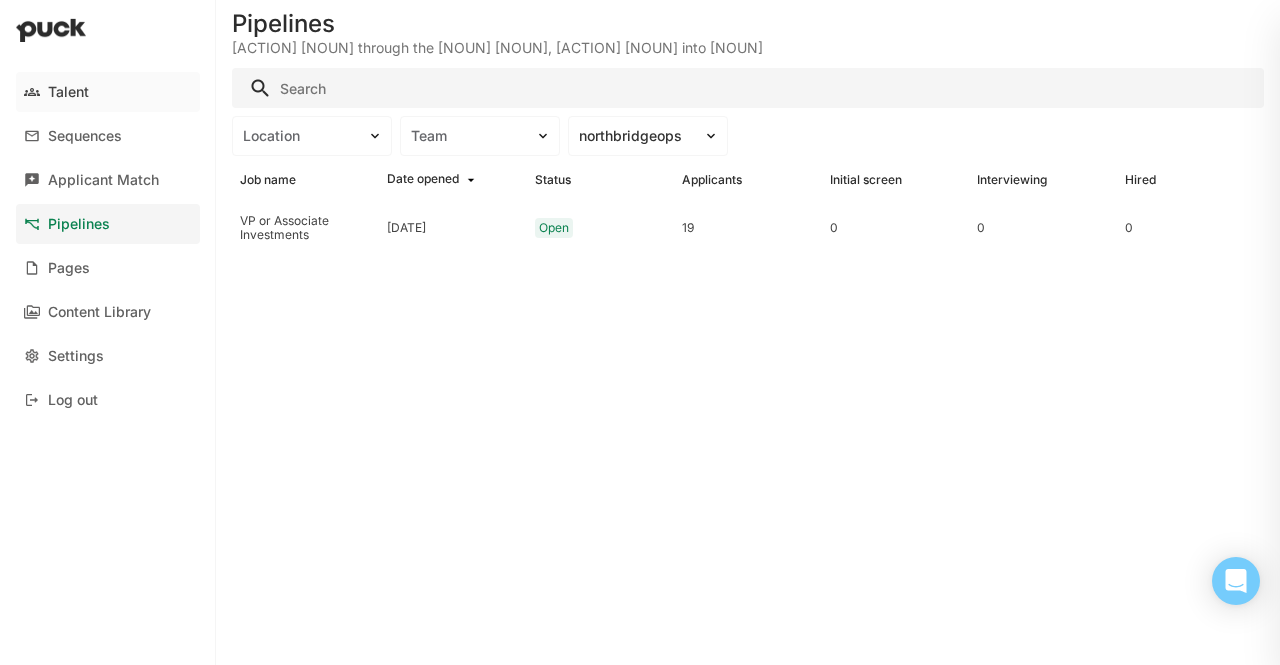 click on "Talent" at bounding box center [68, 92] 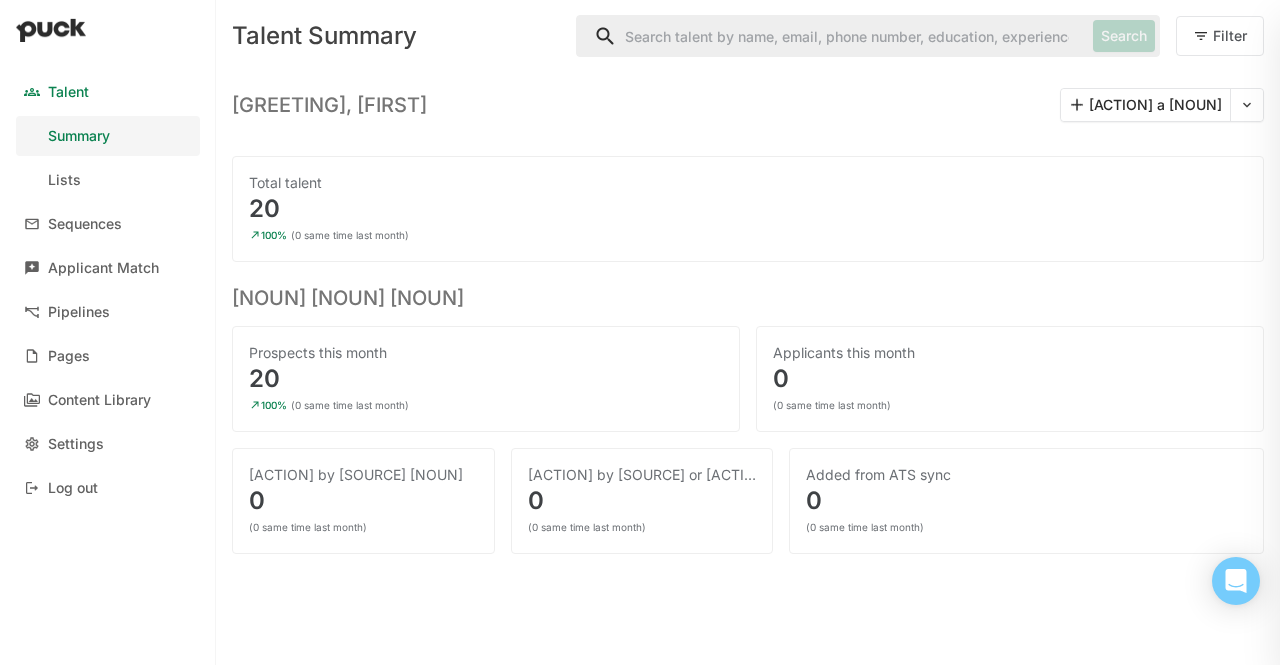 click on "[ACTION] a [NOUN]" at bounding box center [1145, 105] 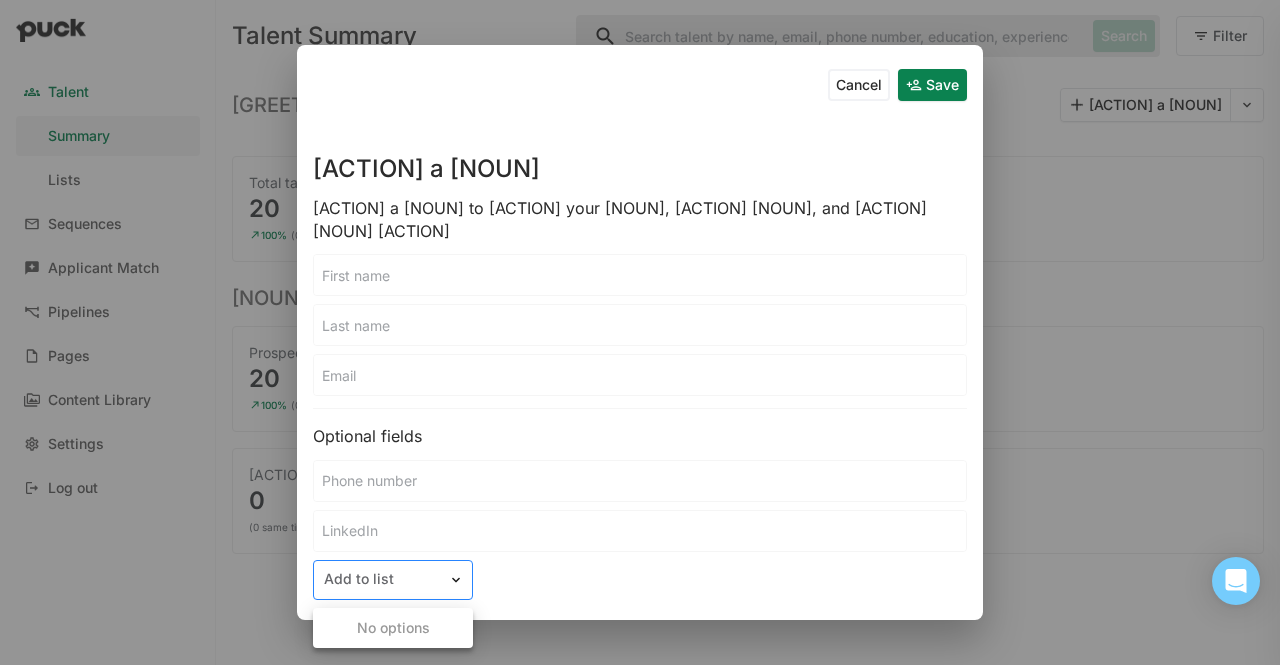 click at bounding box center (381, 579) 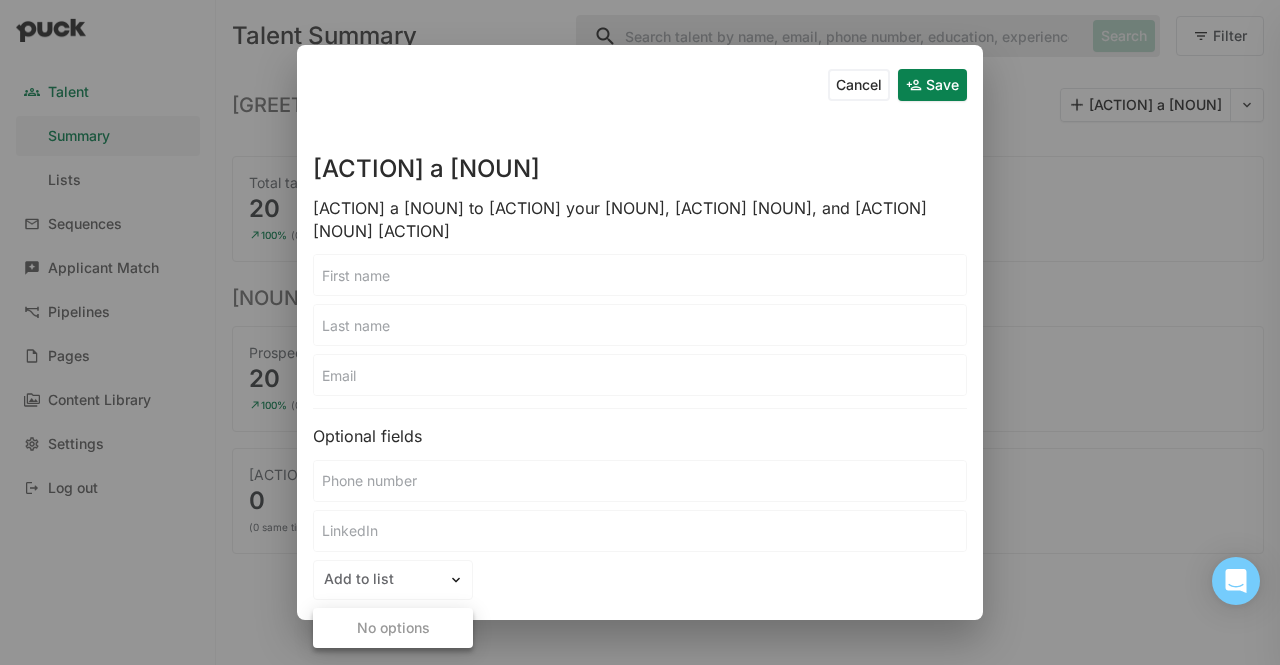 click at bounding box center (640, 481) 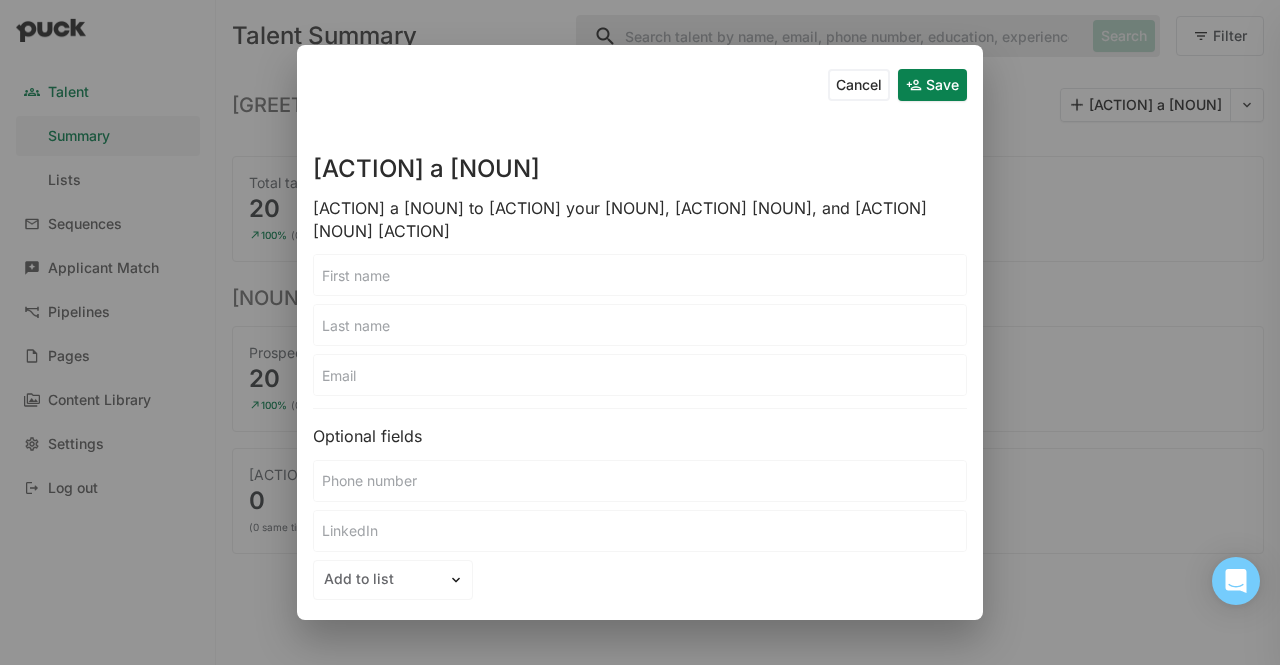 click at bounding box center [640, 275] 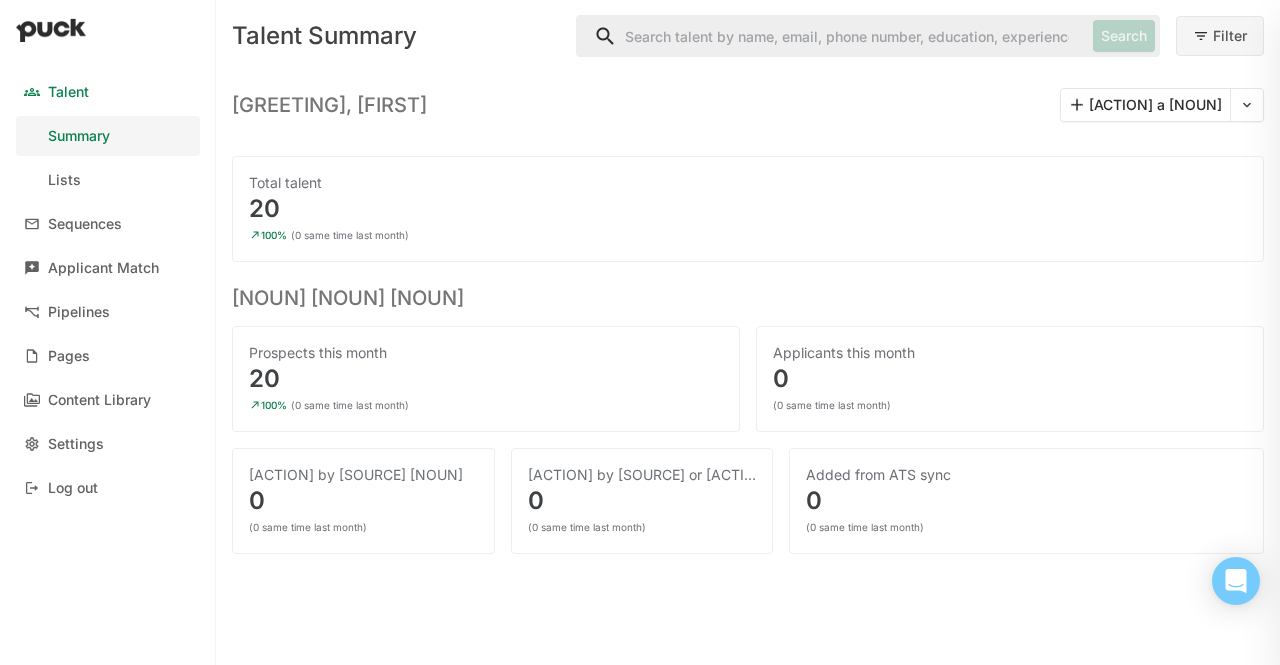 click on "Filter" at bounding box center [1220, 36] 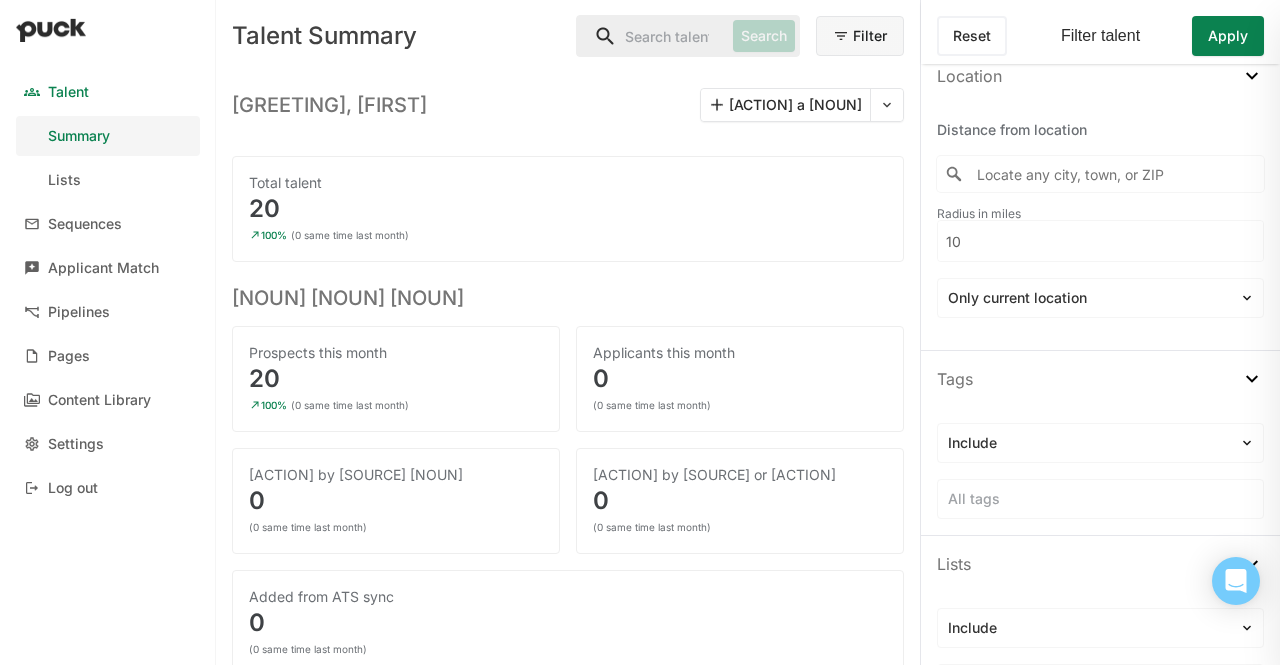 scroll, scrollTop: 1822, scrollLeft: 0, axis: vertical 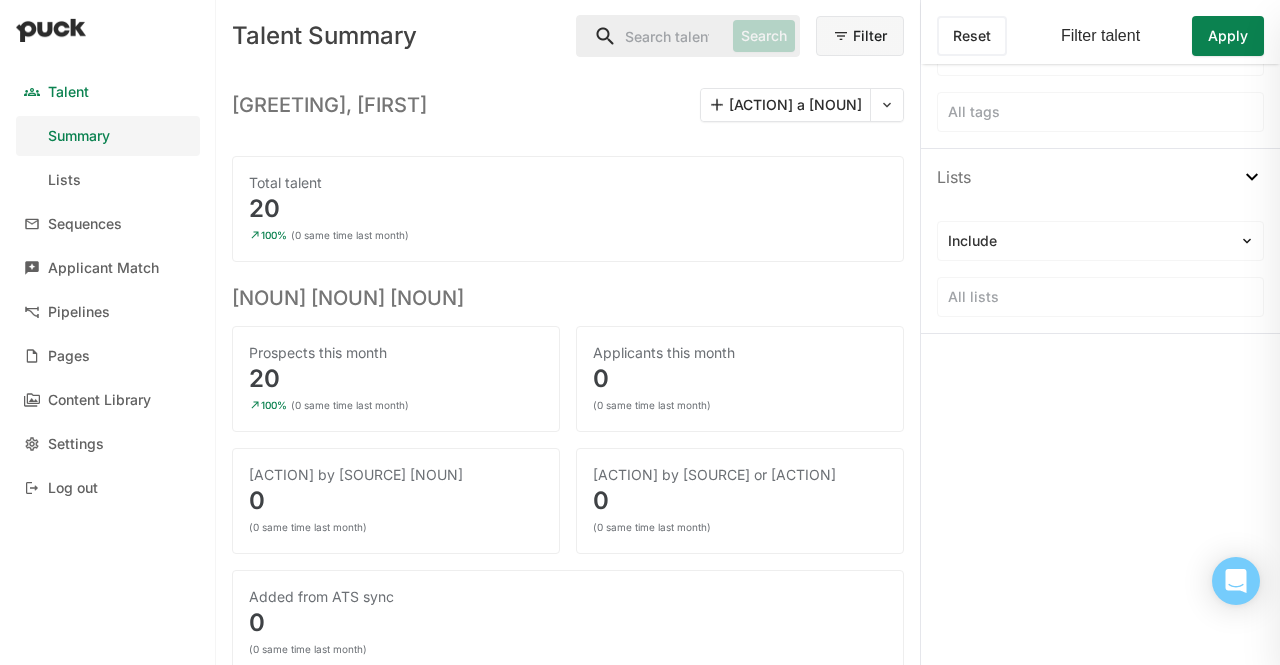 click on "20" at bounding box center [568, 209] 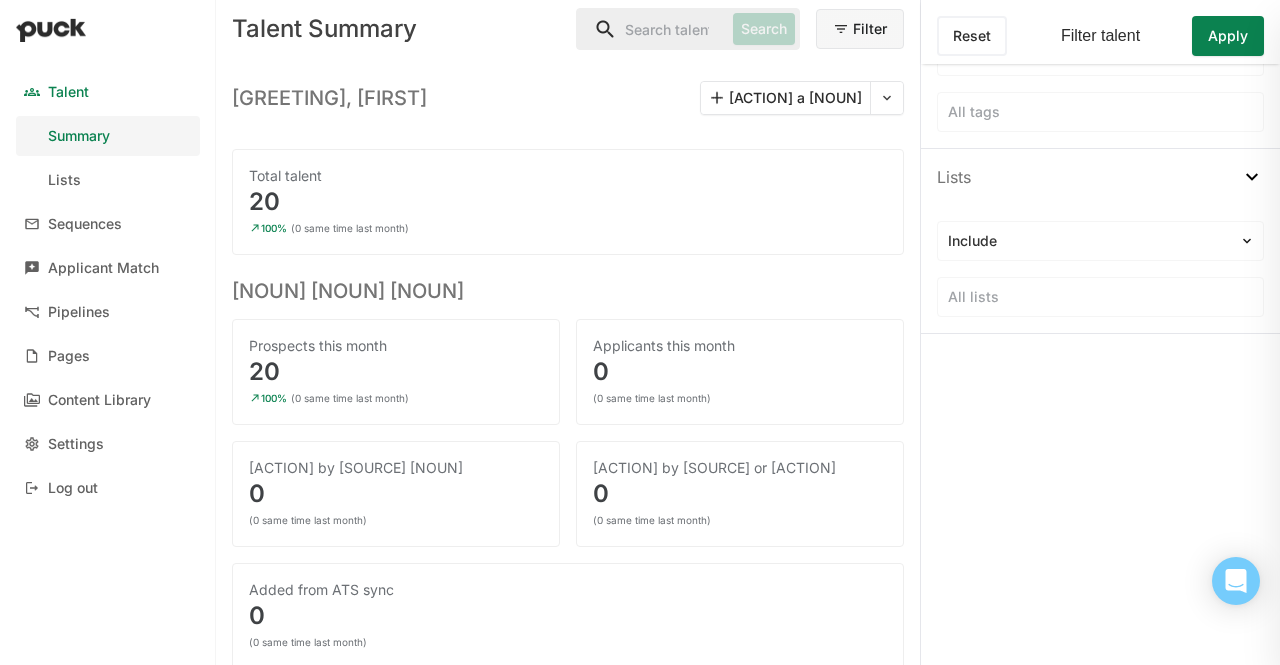 scroll, scrollTop: 6, scrollLeft: 0, axis: vertical 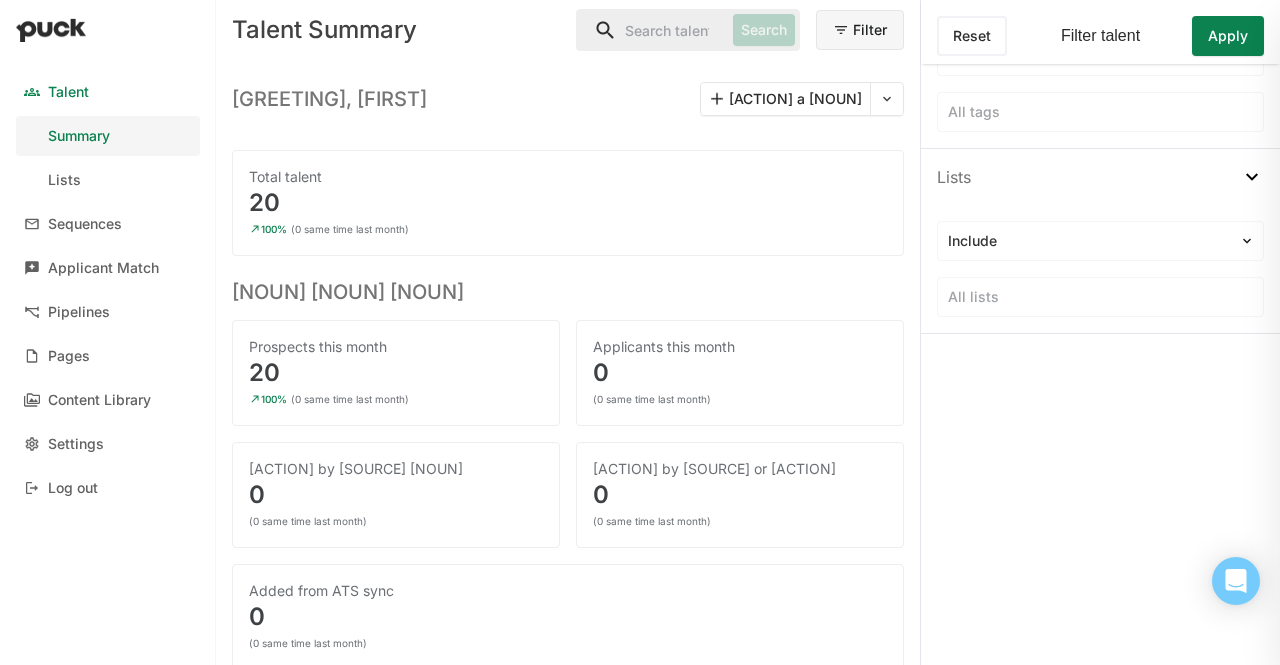 click on "Added from ATS sync" at bounding box center [568, 591] 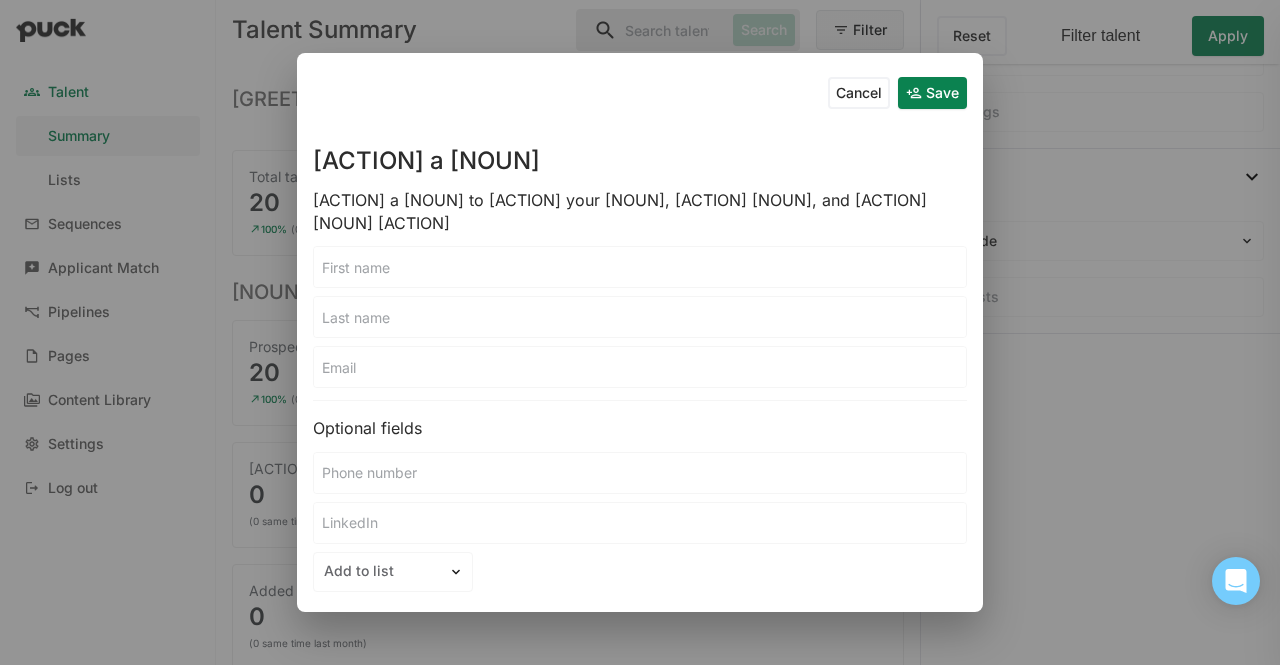 click on "[ACTION] [NOUN] [ACTION] a [NOUN] to [ACTION] your [NOUN], [ACTION] [NOUN], and [ACTION] [NOUN] [ACTION] [NOUN] [NOUN] [ACTION] to [NOUN] [NOUN] [NOUN]" at bounding box center [640, 332] 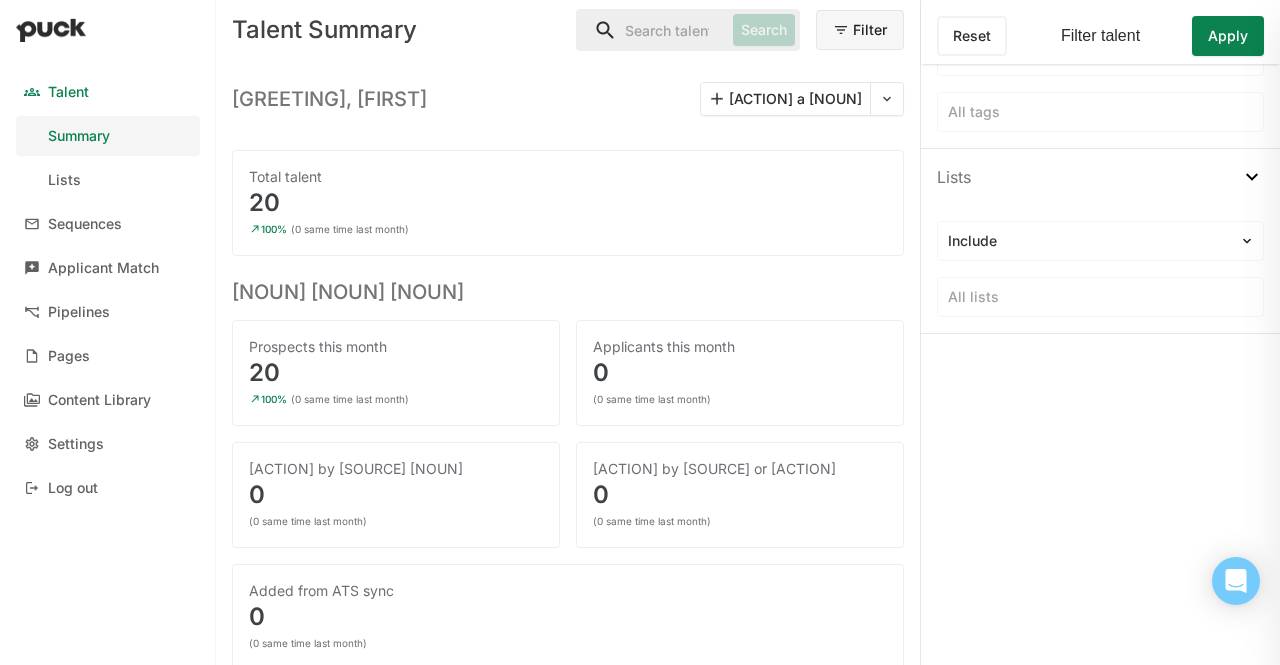 scroll, scrollTop: 1822, scrollLeft: 0, axis: vertical 